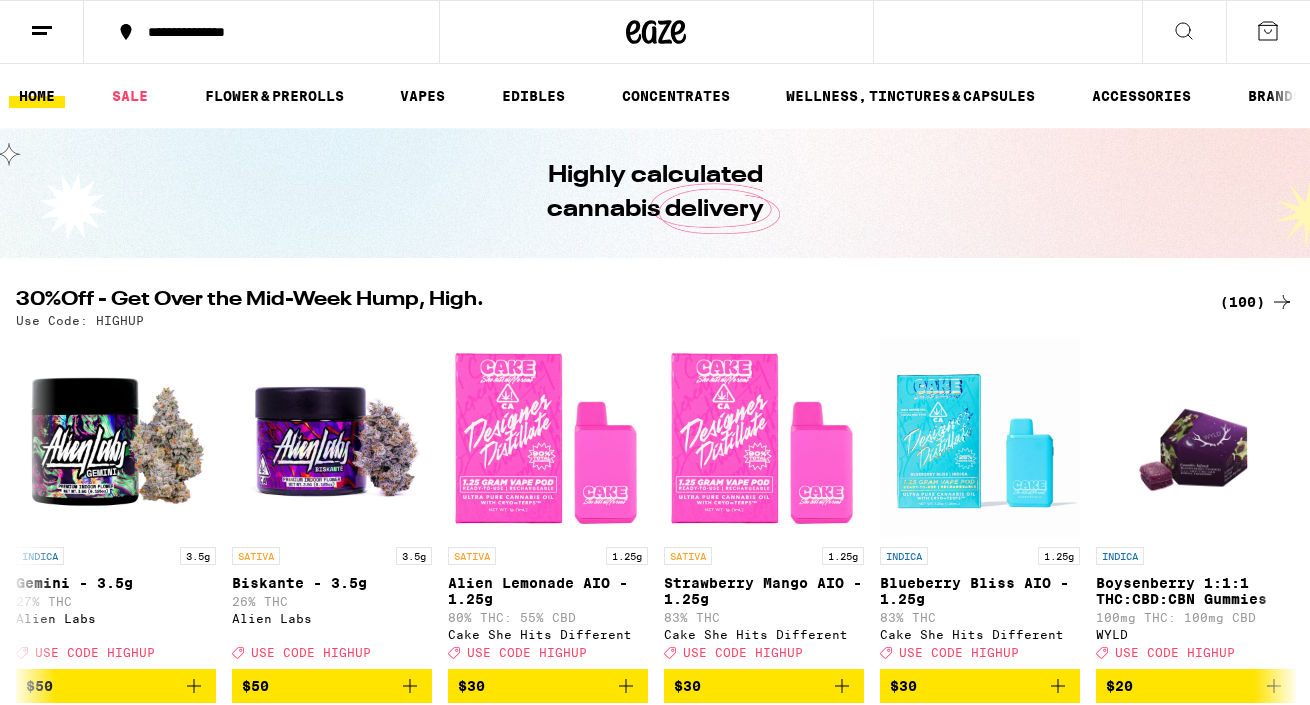 scroll, scrollTop: 0, scrollLeft: 0, axis: both 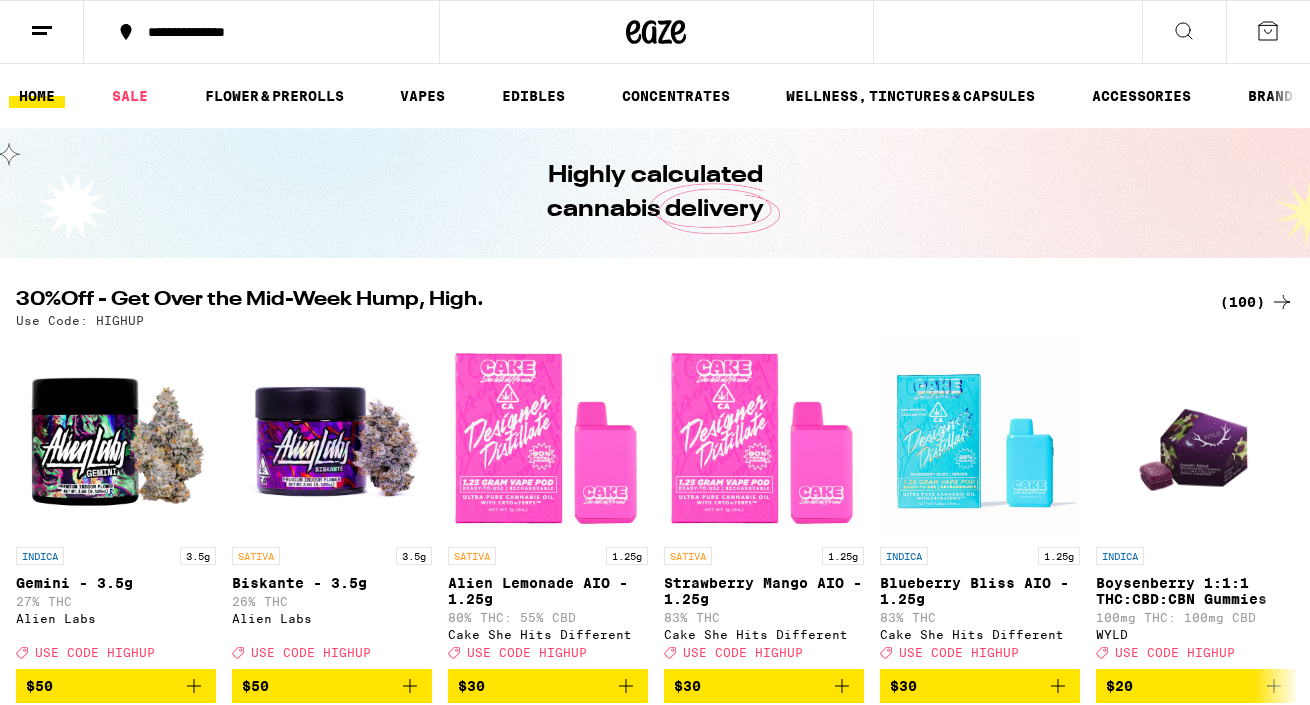 click 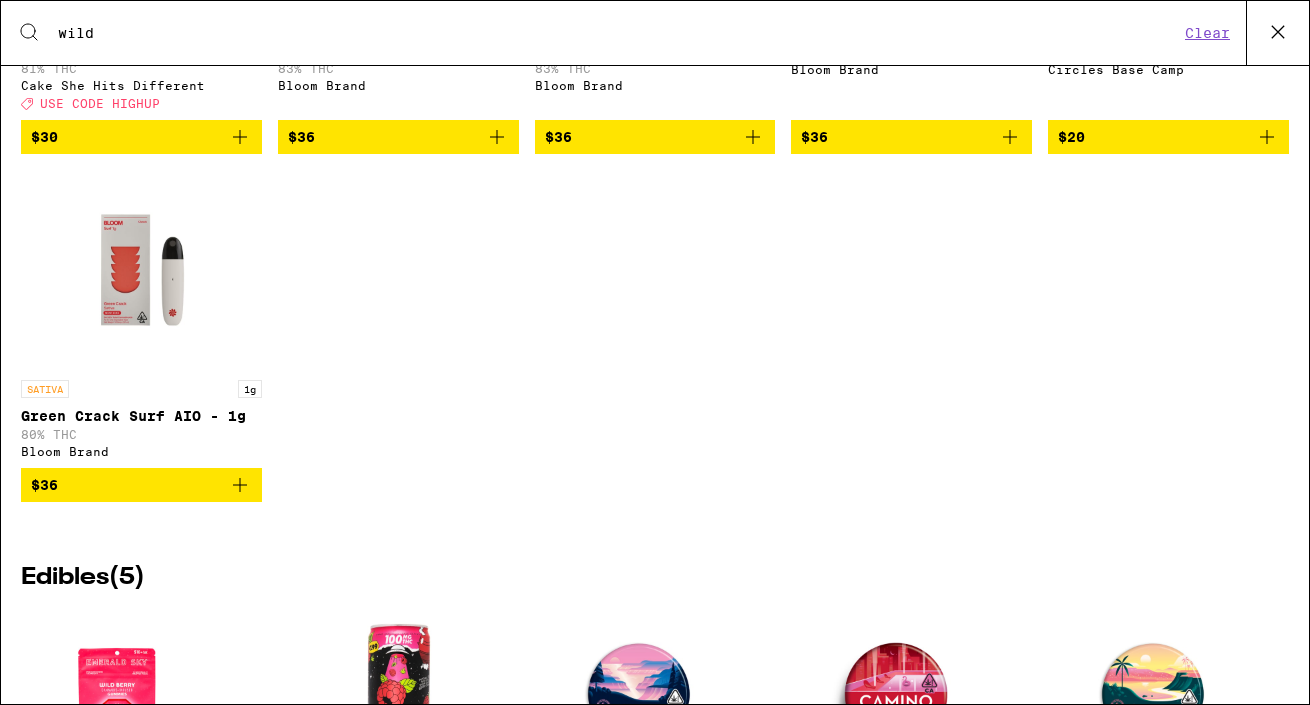 scroll, scrollTop: 0, scrollLeft: 0, axis: both 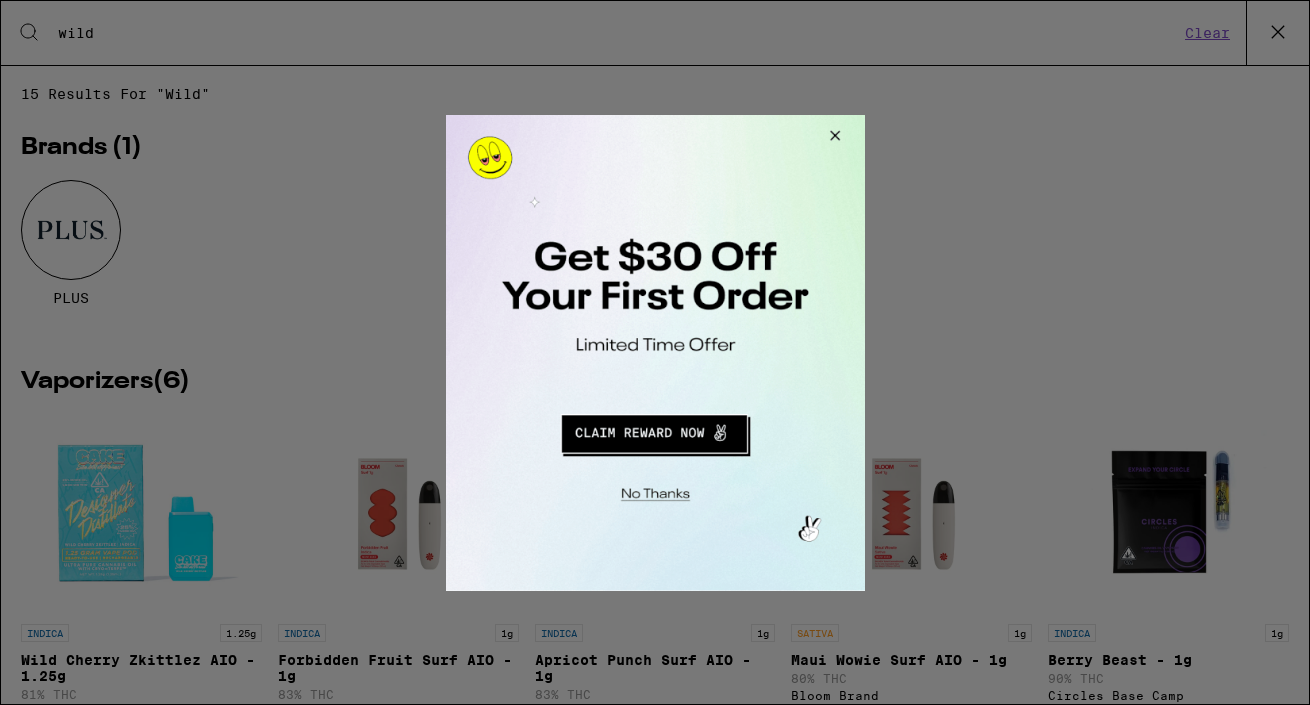 click at bounding box center (655, 352) 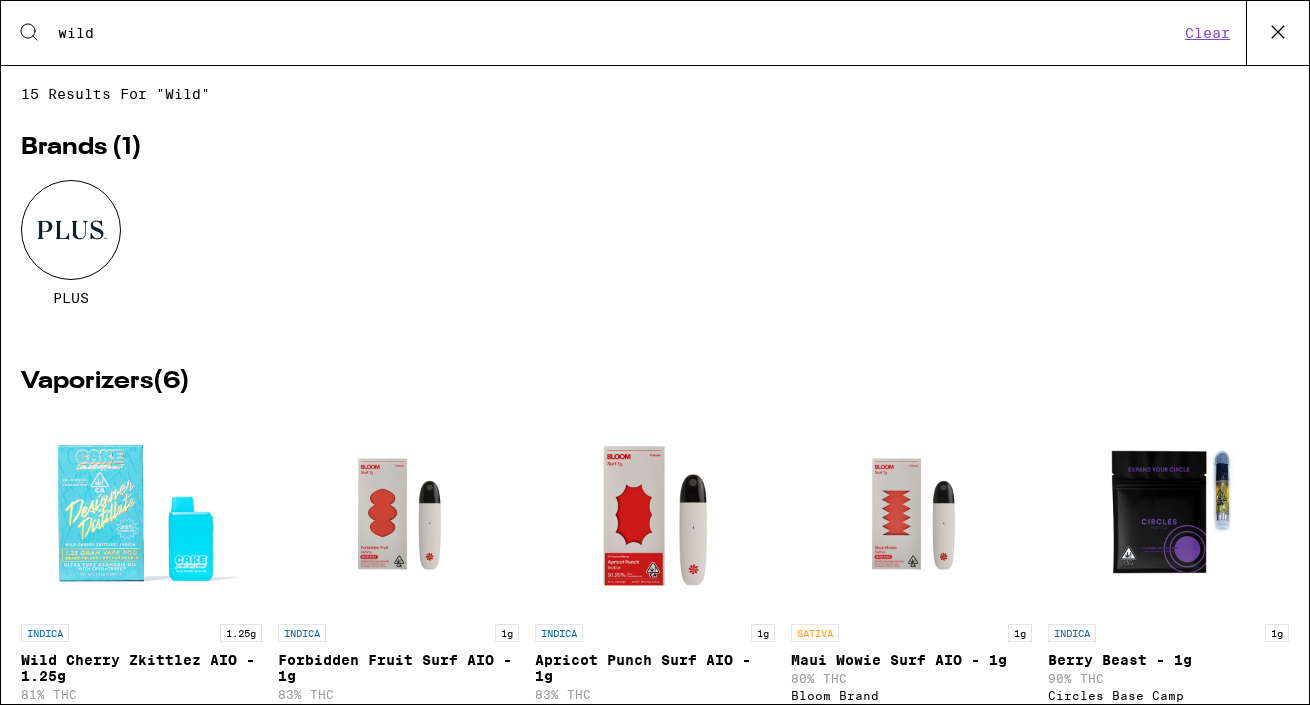 click on "wild" at bounding box center (618, 33) 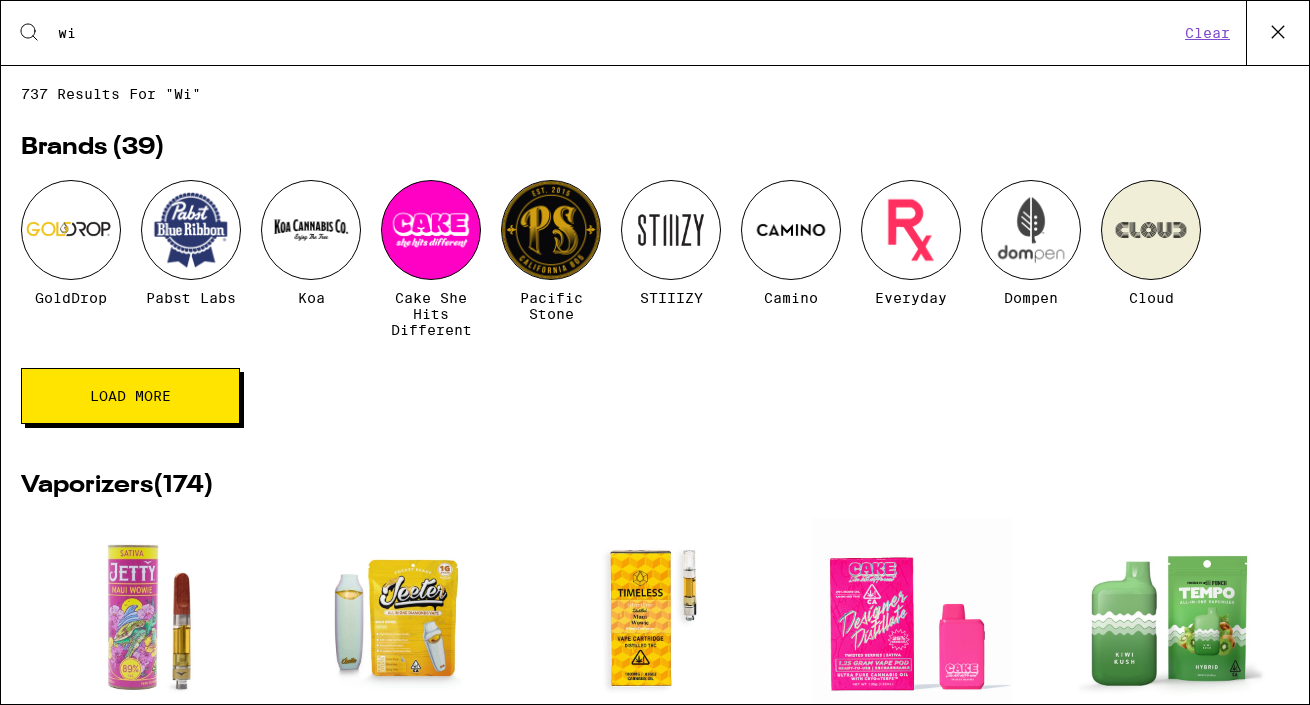 type on "w" 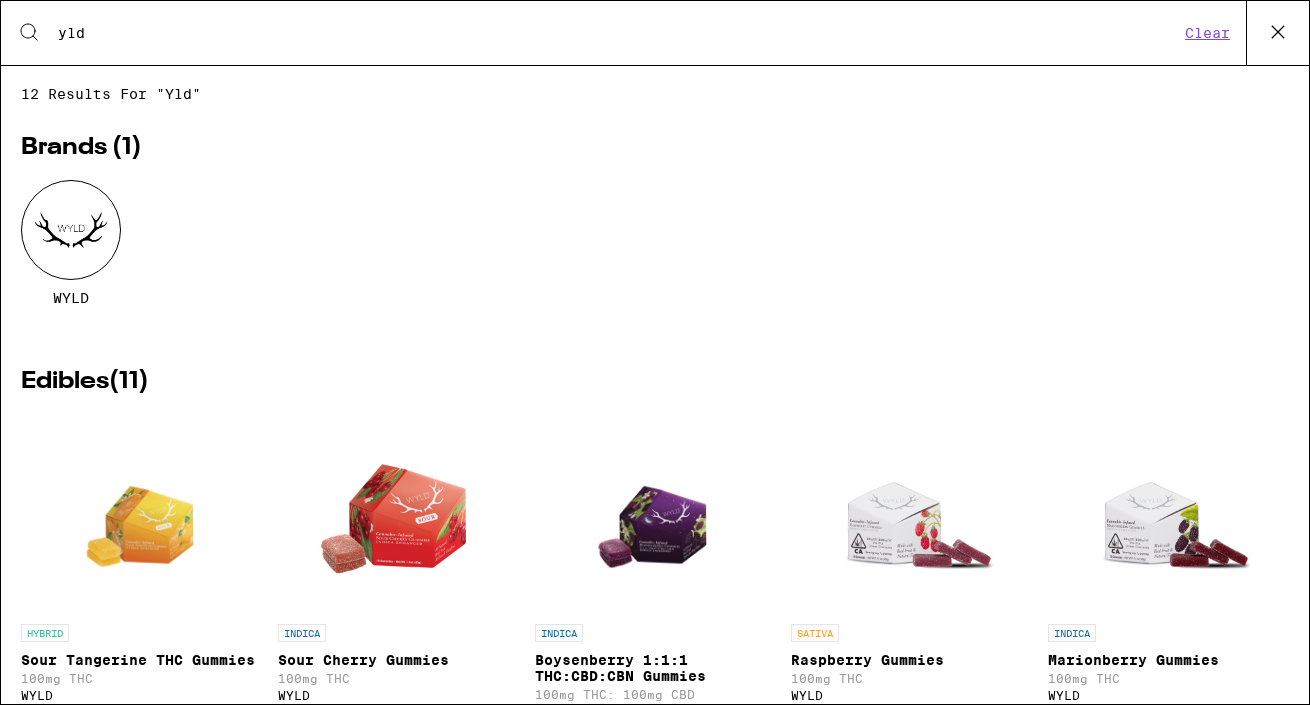 type on "yld" 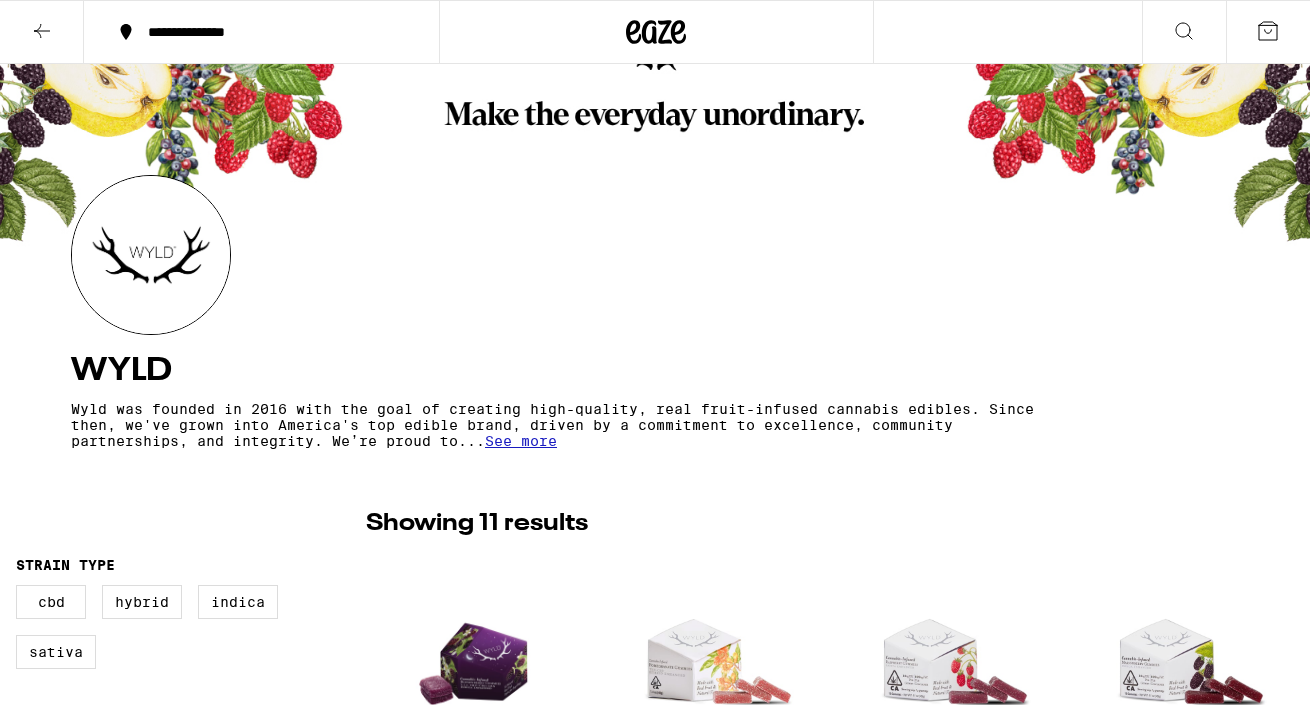scroll, scrollTop: 310, scrollLeft: 0, axis: vertical 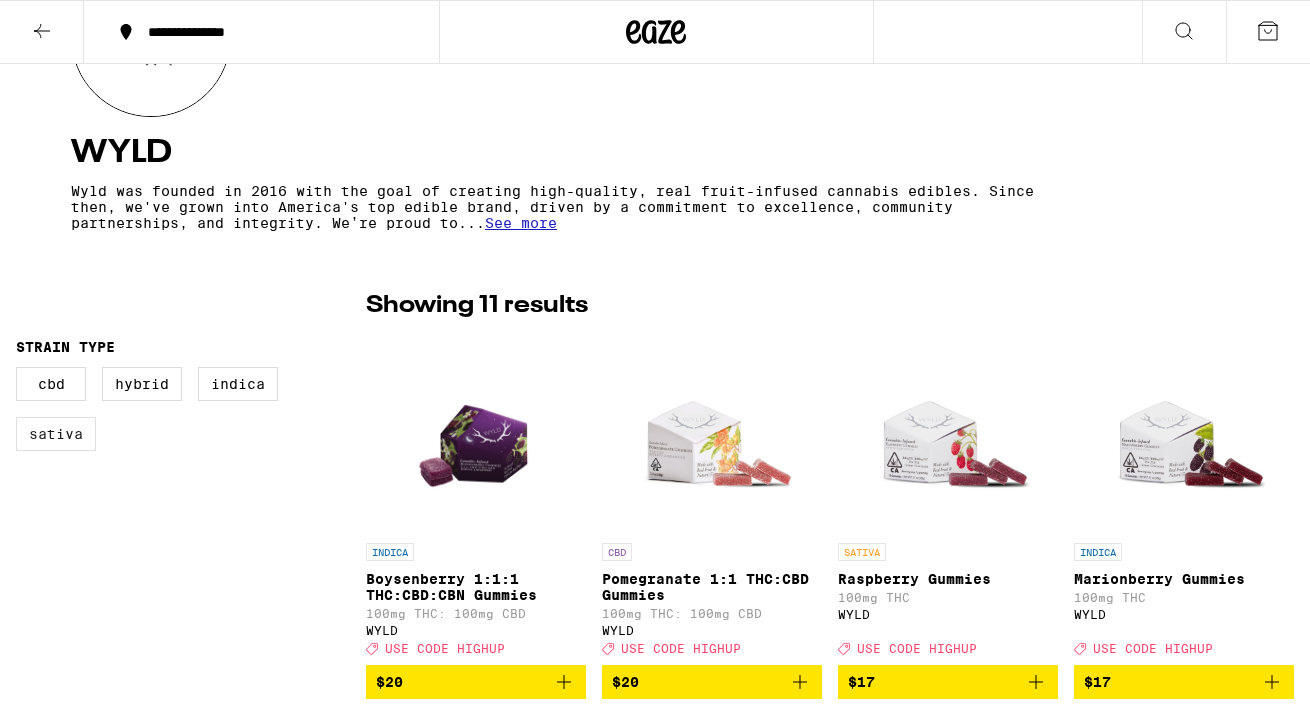 click on "Sativa" at bounding box center [56, 434] 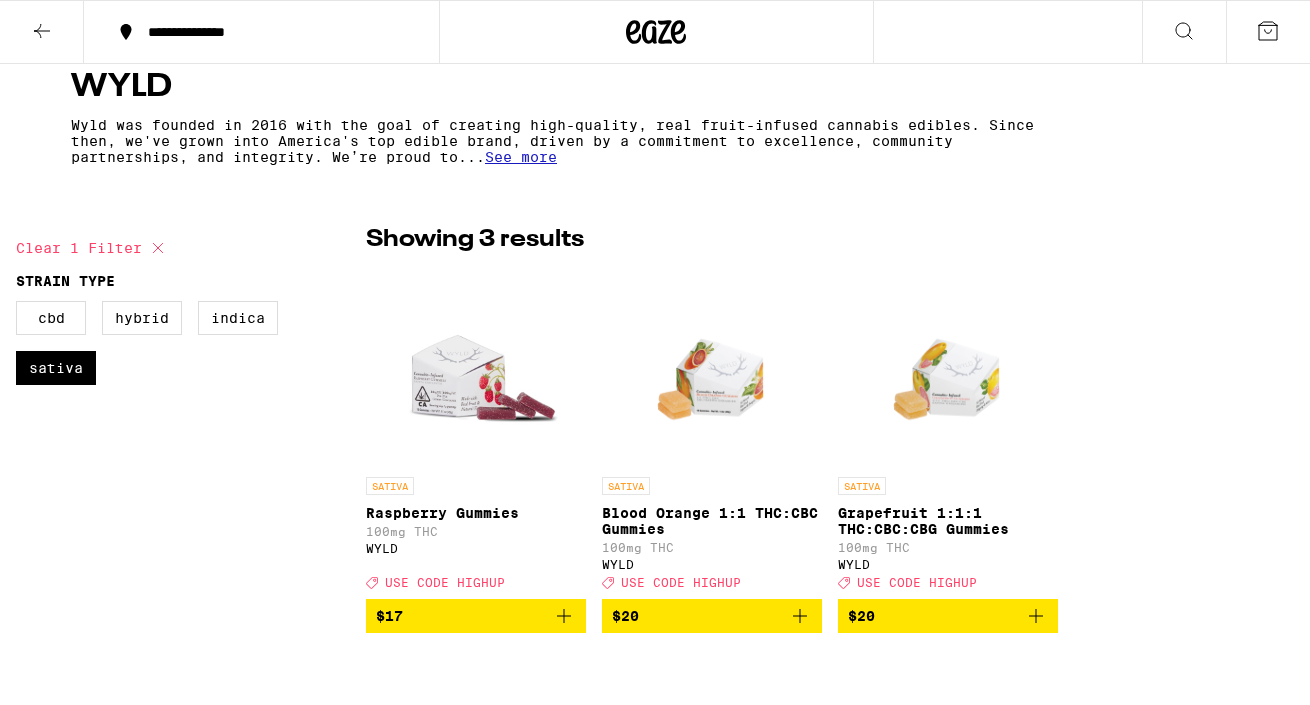 scroll, scrollTop: 400, scrollLeft: 0, axis: vertical 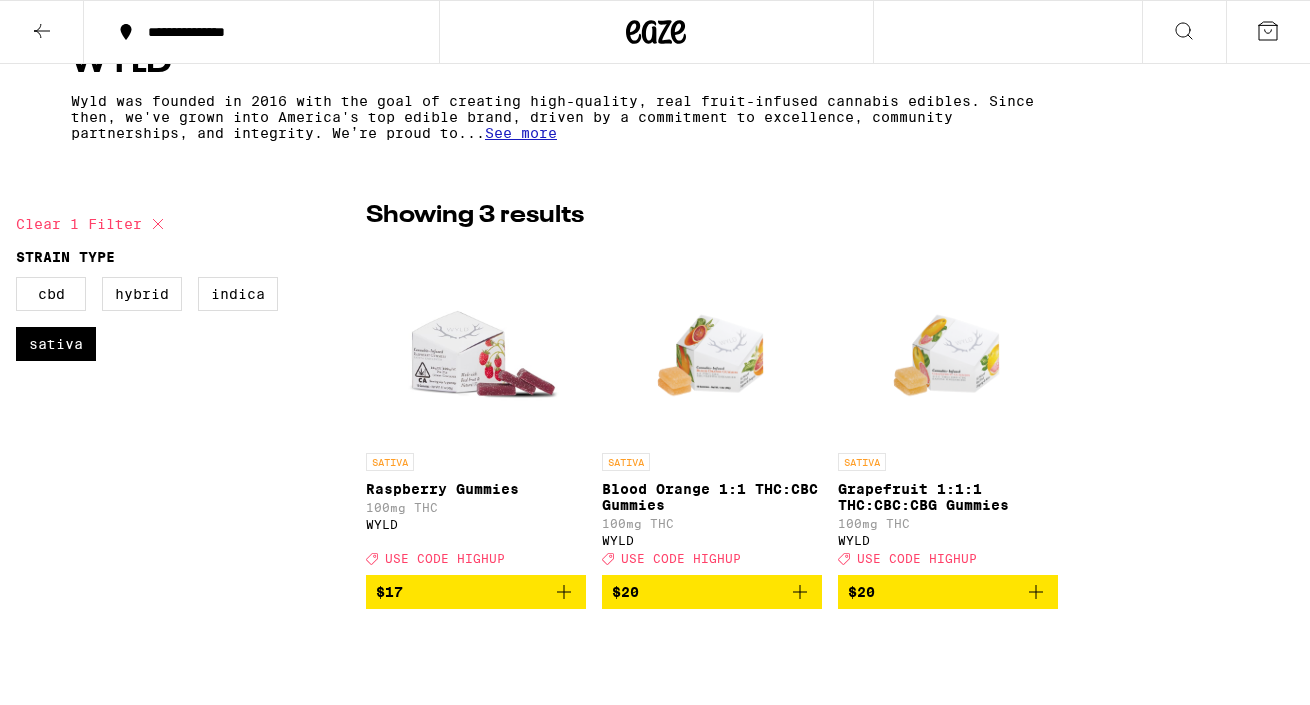 click at bounding box center [712, 343] 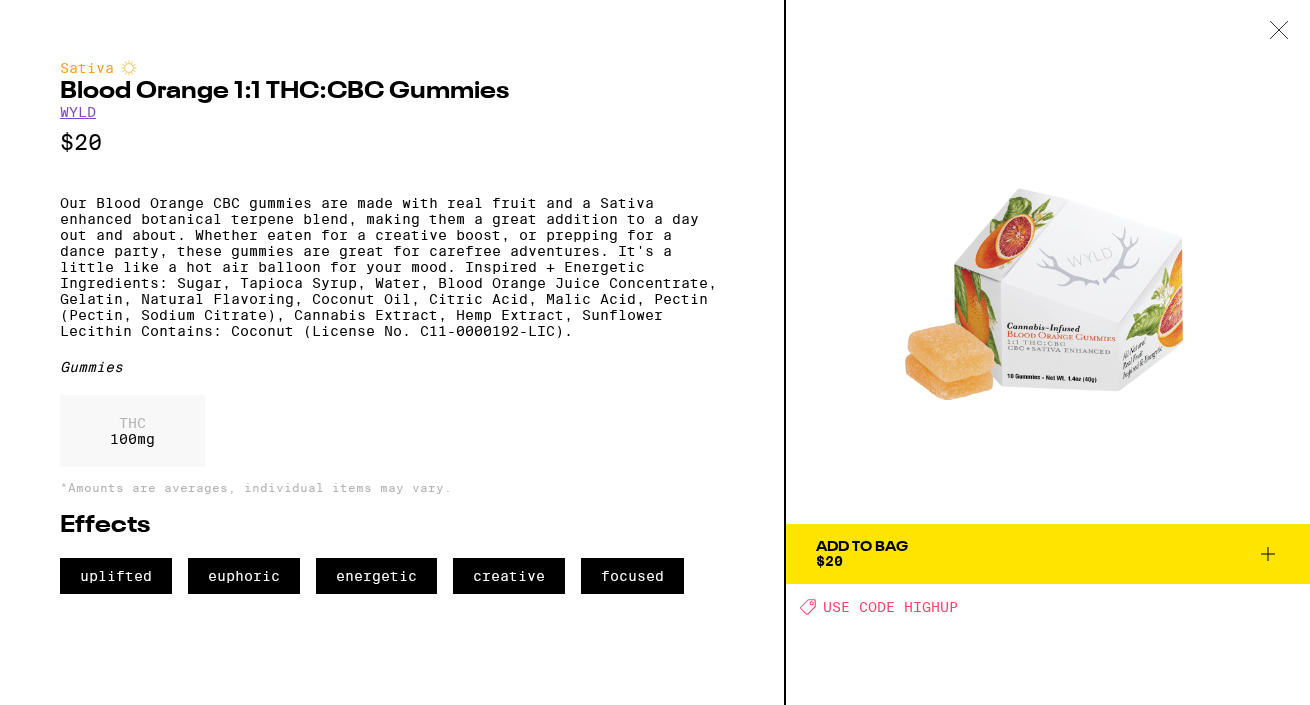 click on "Add To Bag $20" at bounding box center [1048, 554] 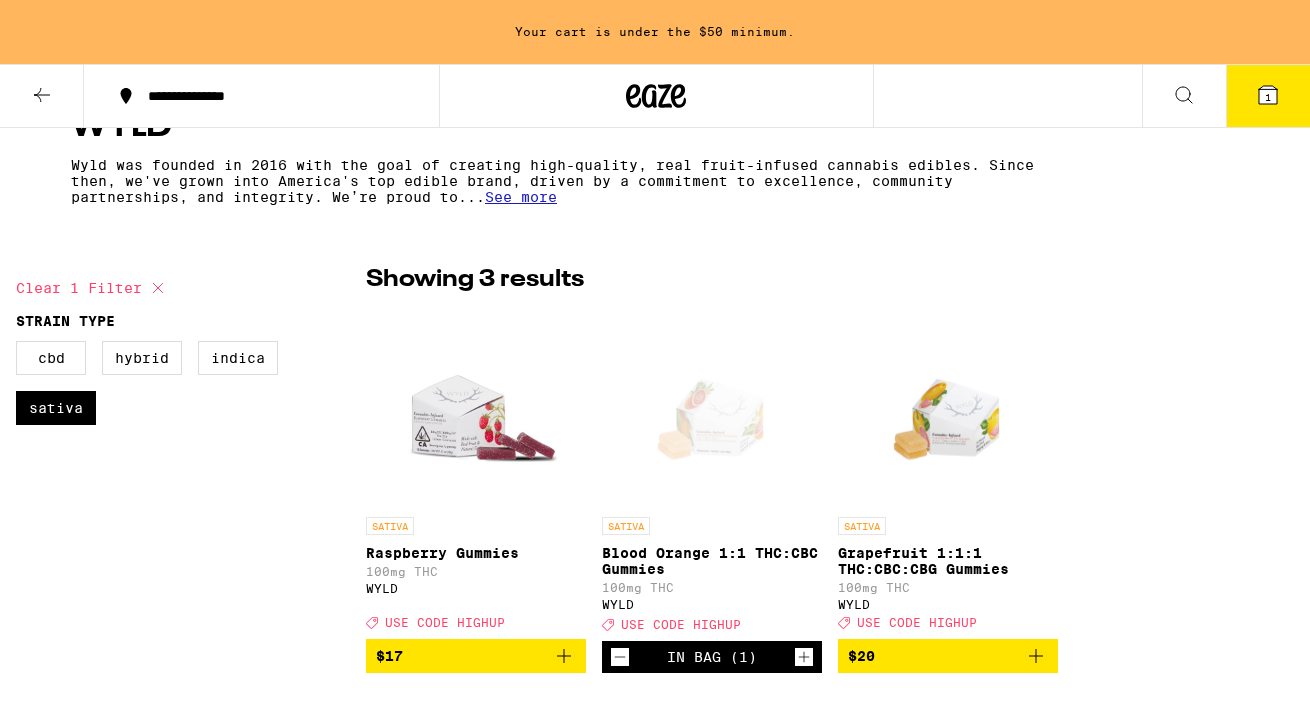 scroll, scrollTop: 464, scrollLeft: 0, axis: vertical 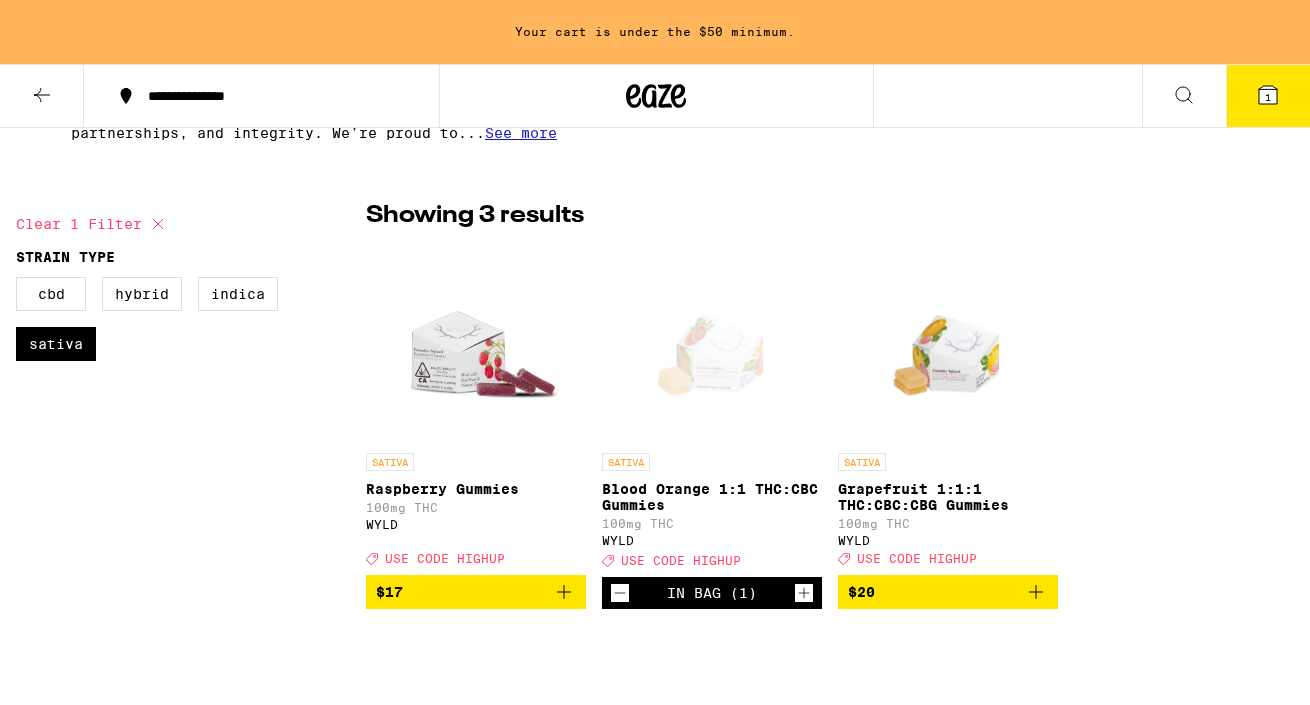 click at bounding box center (476, 343) 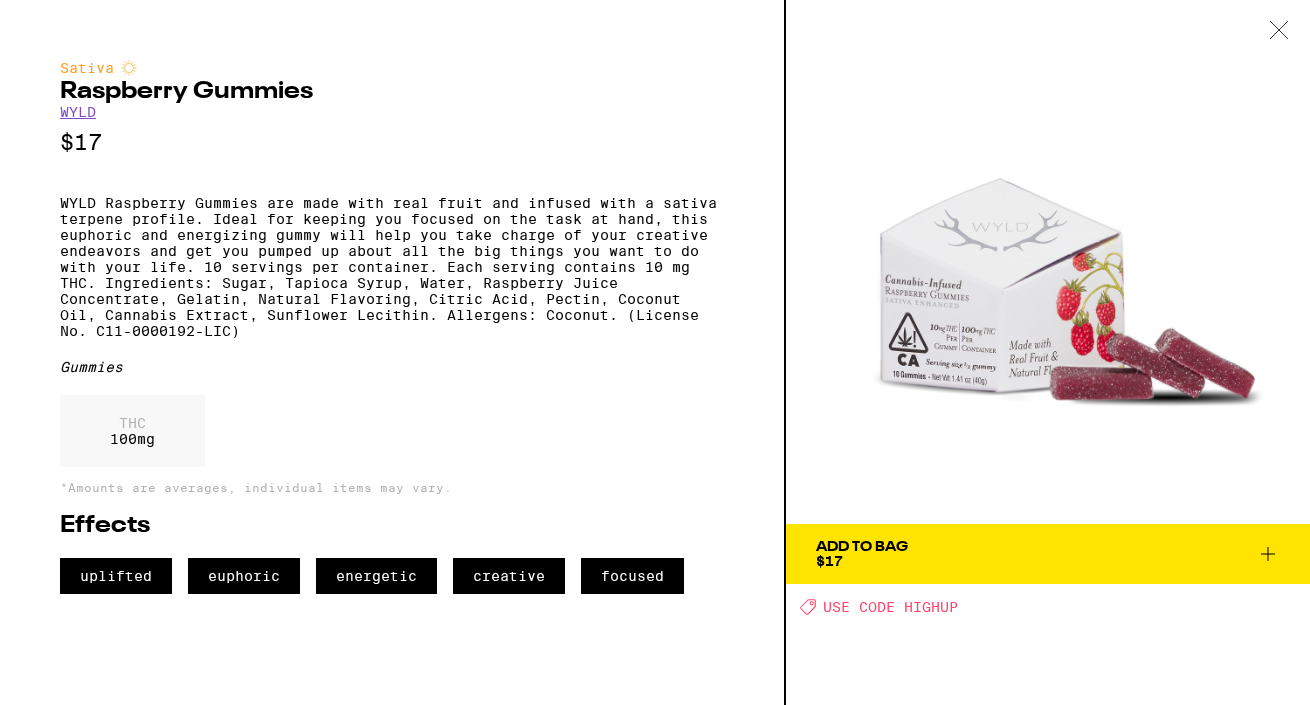 click on "$17" at bounding box center (829, 561) 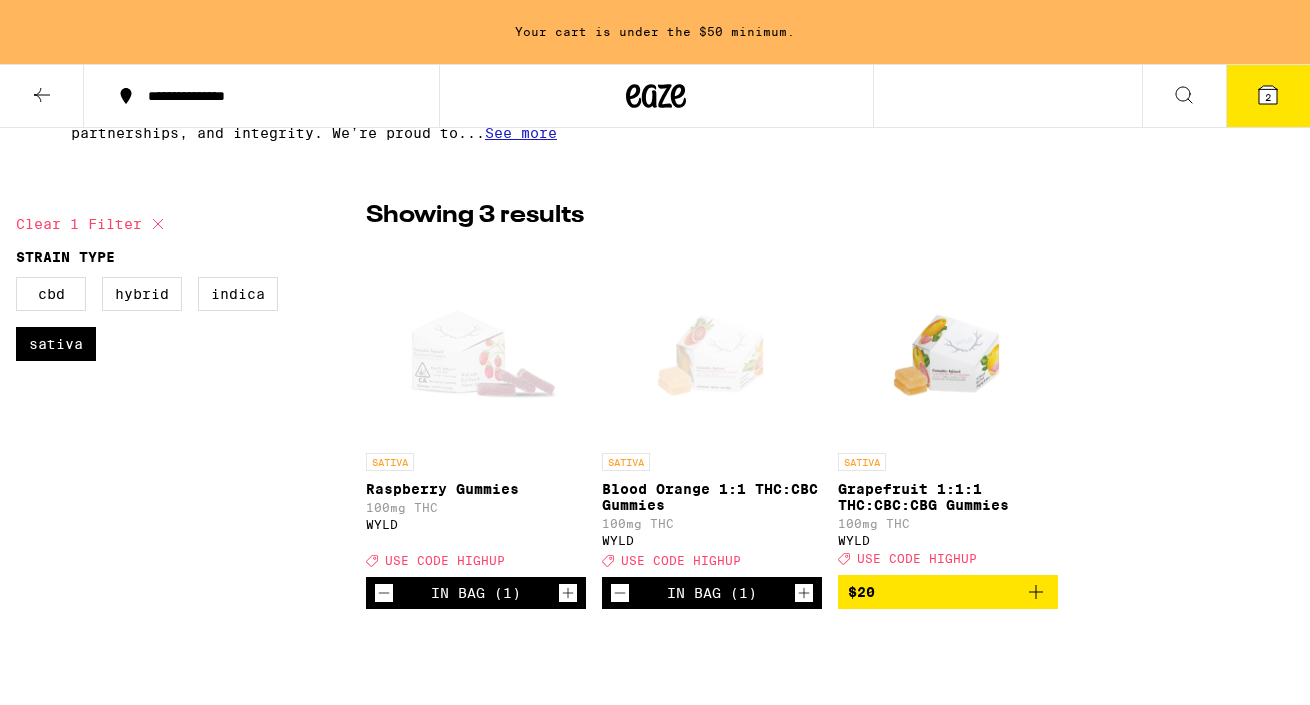 click 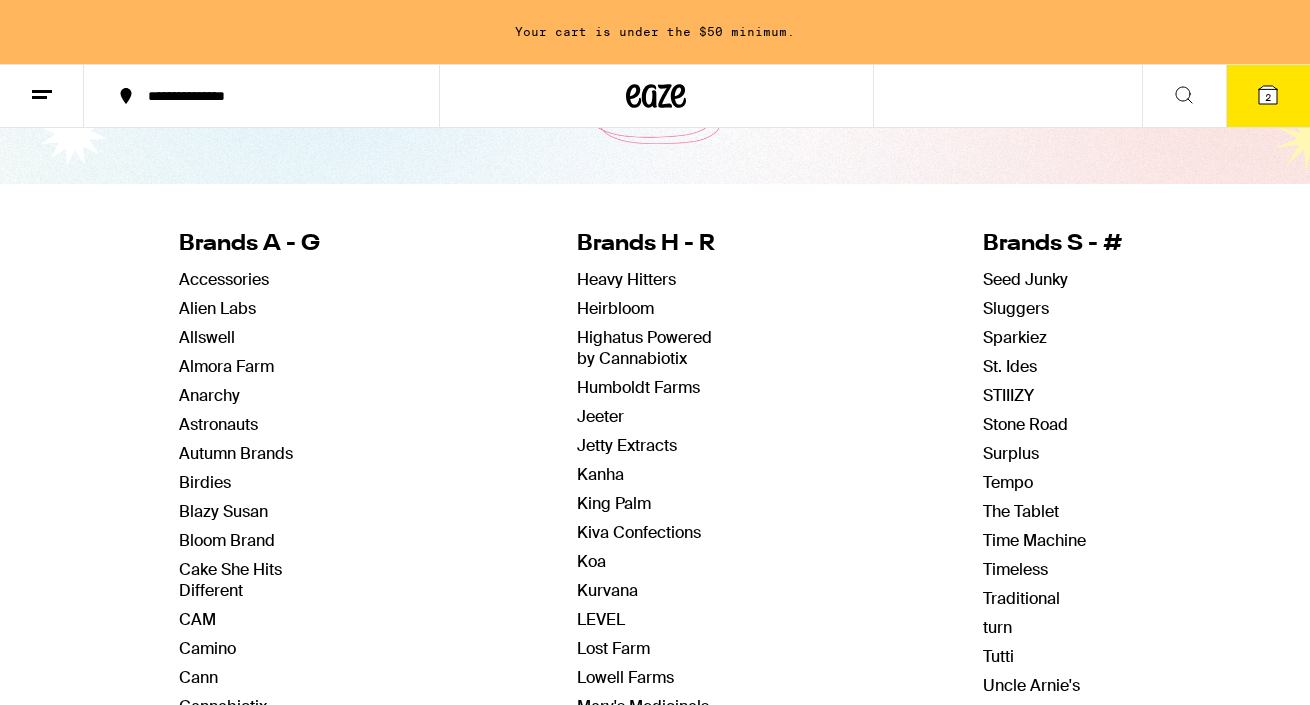 scroll, scrollTop: 140, scrollLeft: 0, axis: vertical 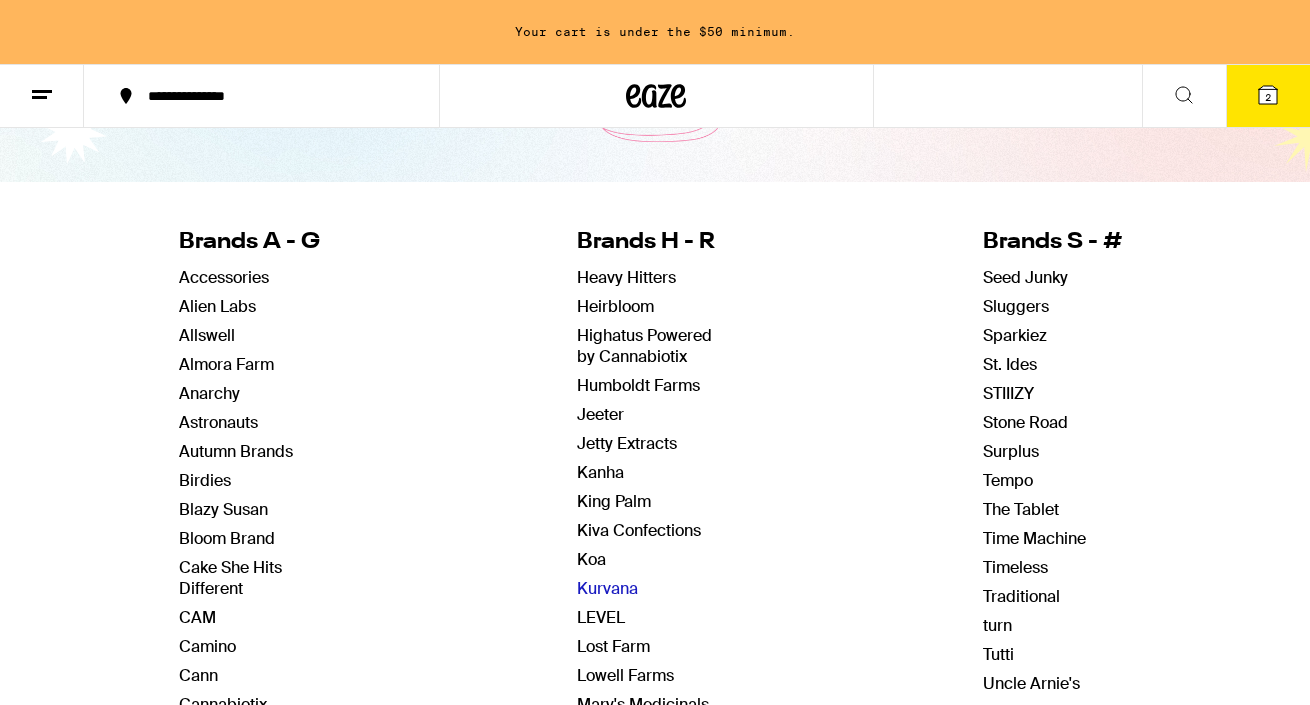 click on "Kurvana" at bounding box center [607, 588] 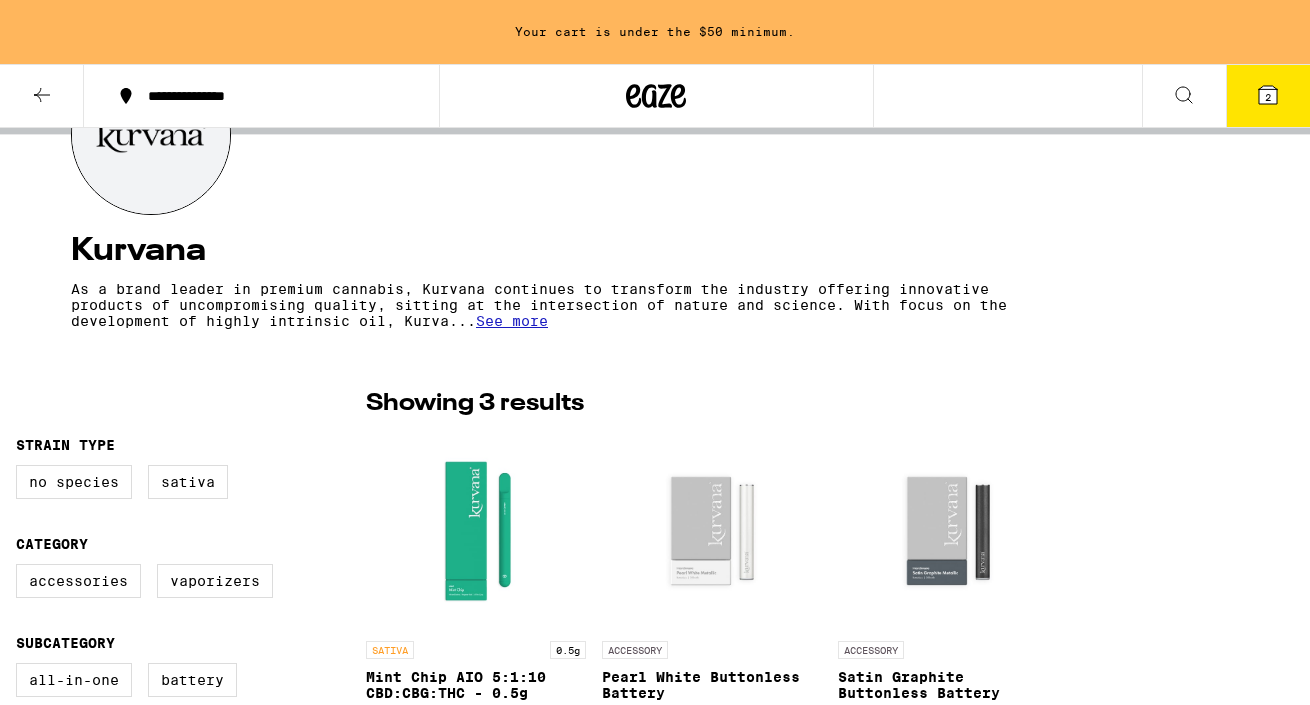 scroll, scrollTop: 2, scrollLeft: 0, axis: vertical 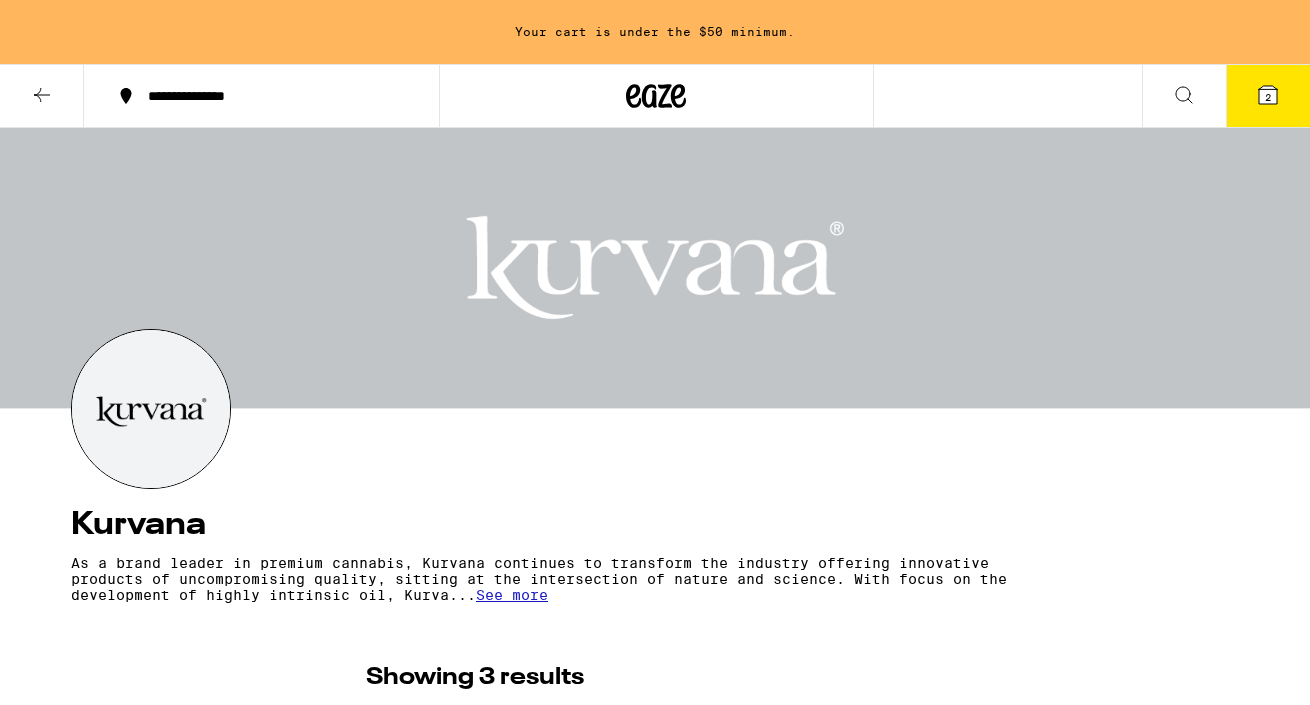 click on "2" at bounding box center [1268, 97] 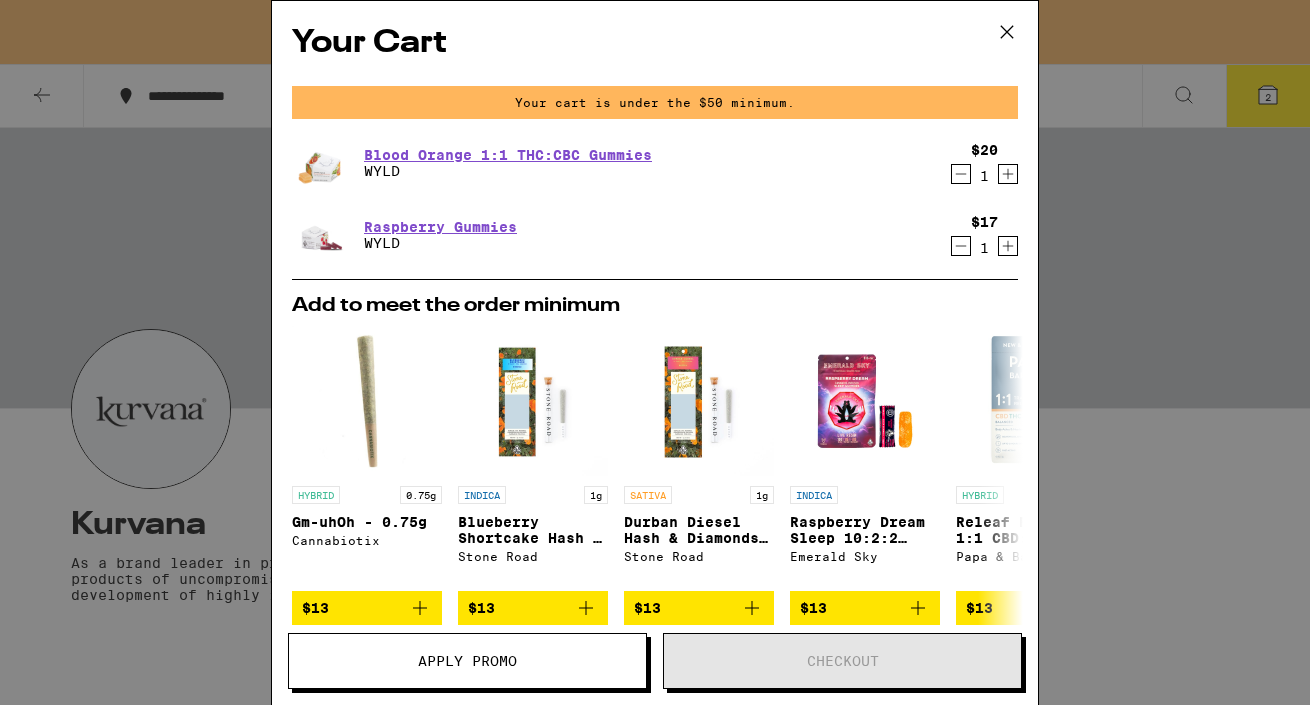click 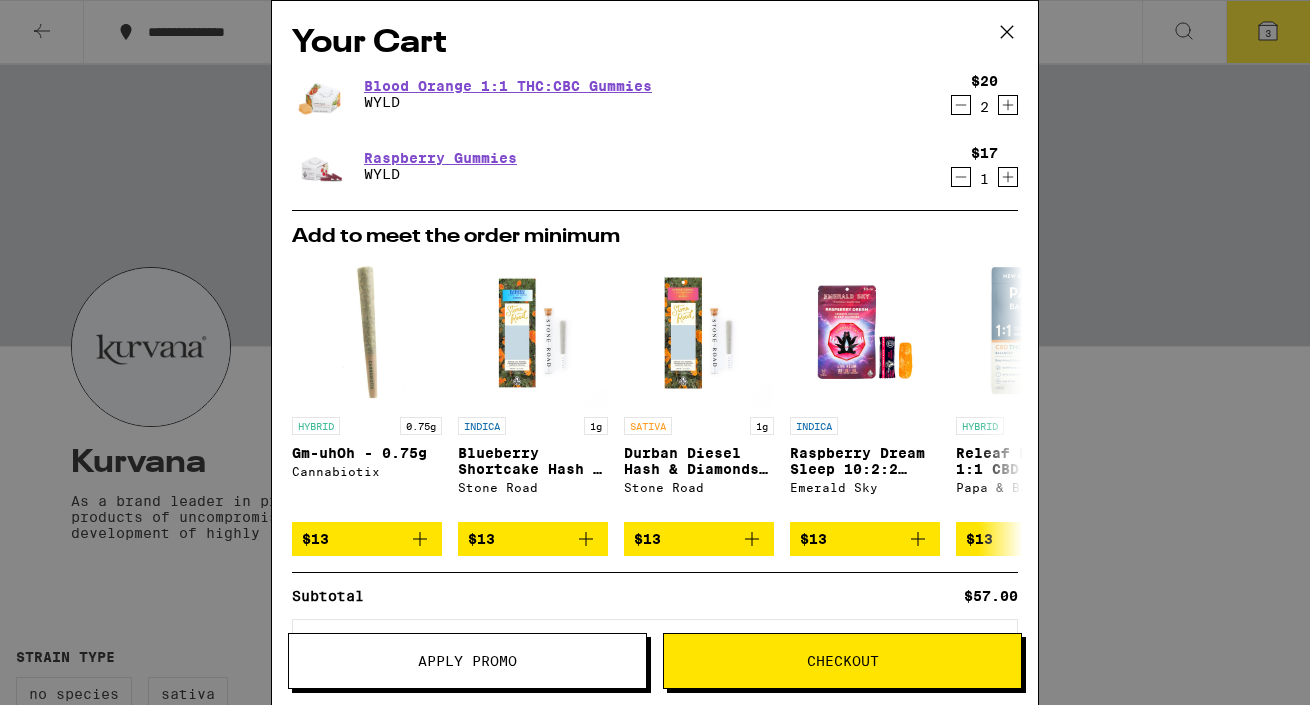 click on "Checkout" at bounding box center (842, 661) 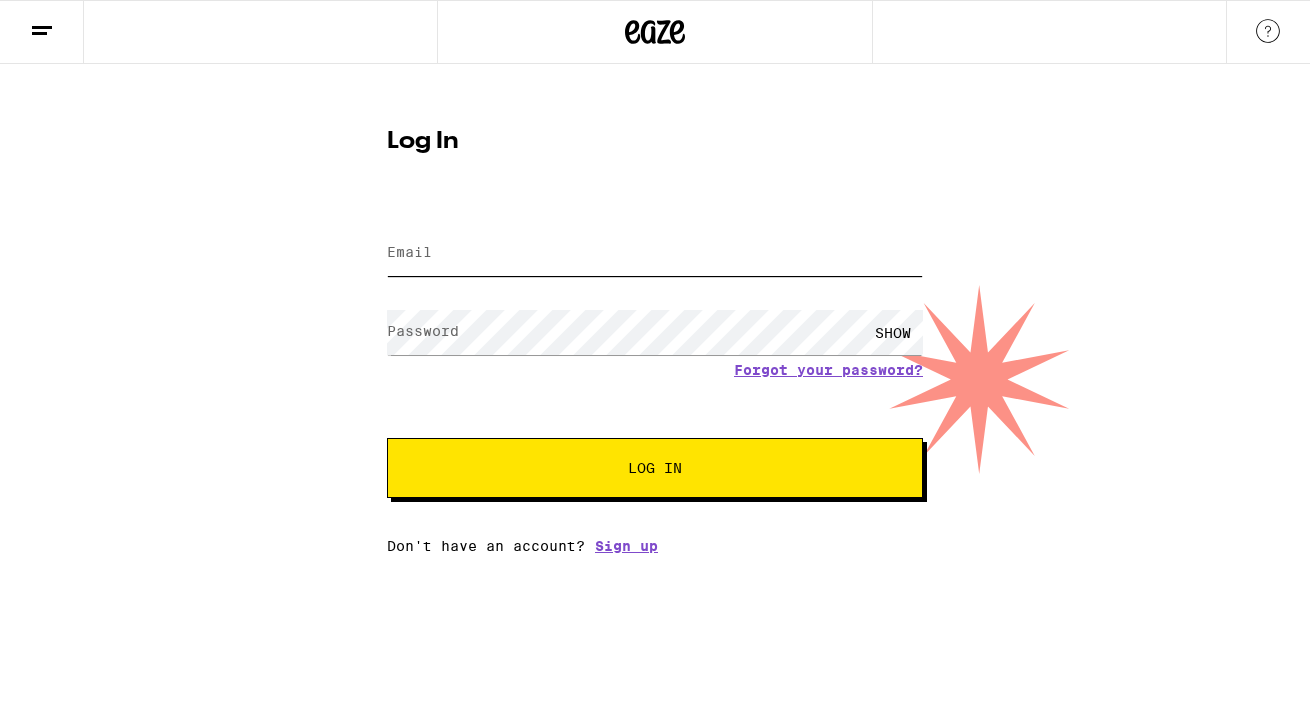 type on "[EMAIL]" 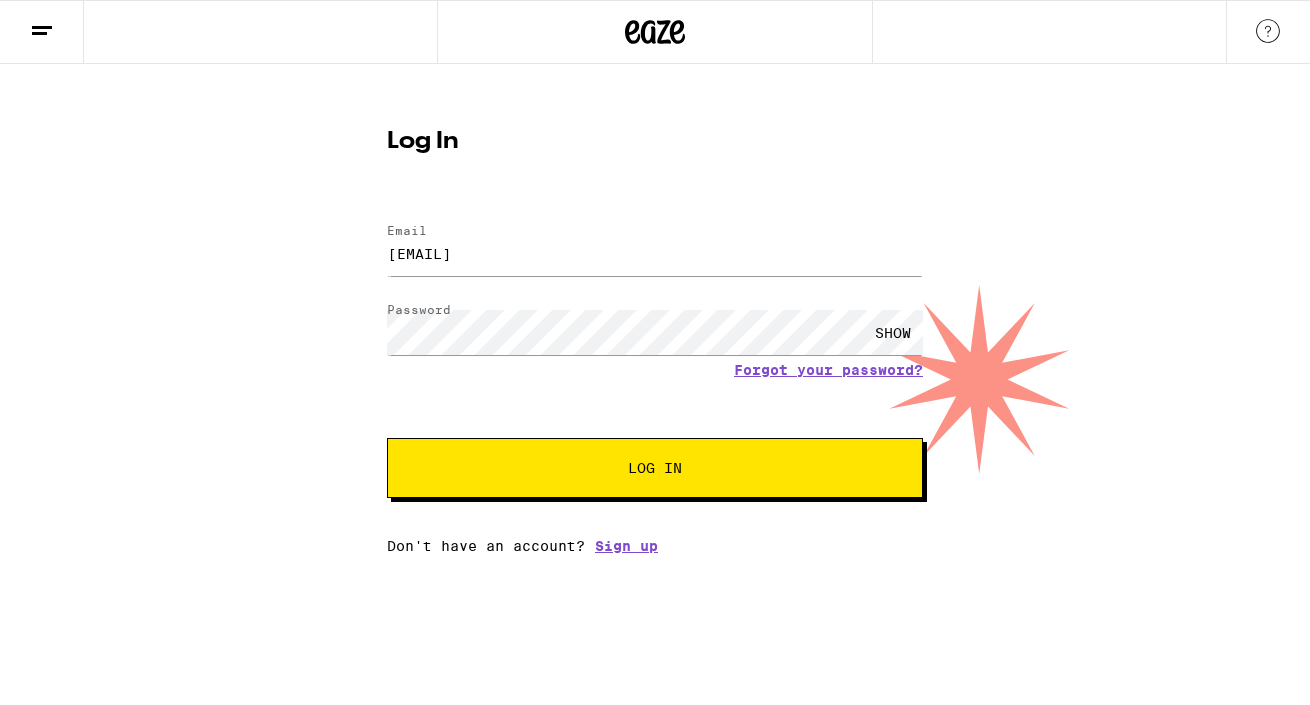 click on "Log In" at bounding box center [655, 468] 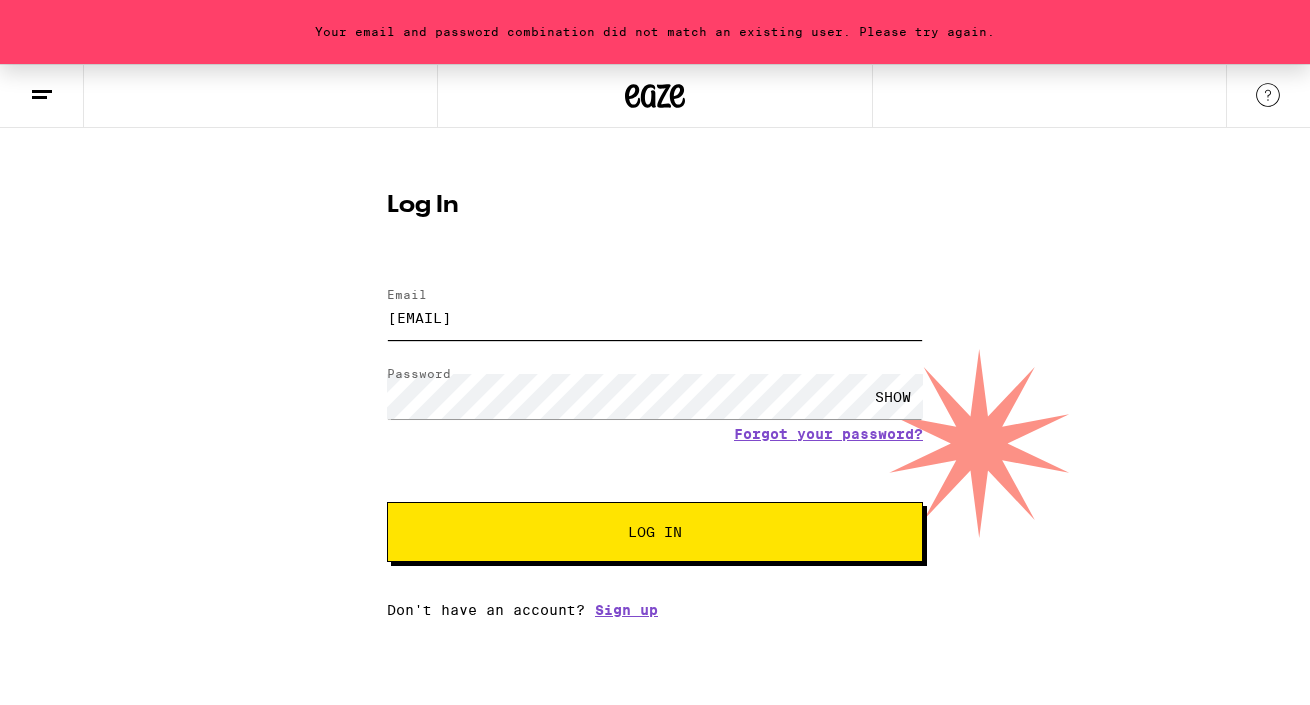 click on "[EMAIL]" at bounding box center (655, 317) 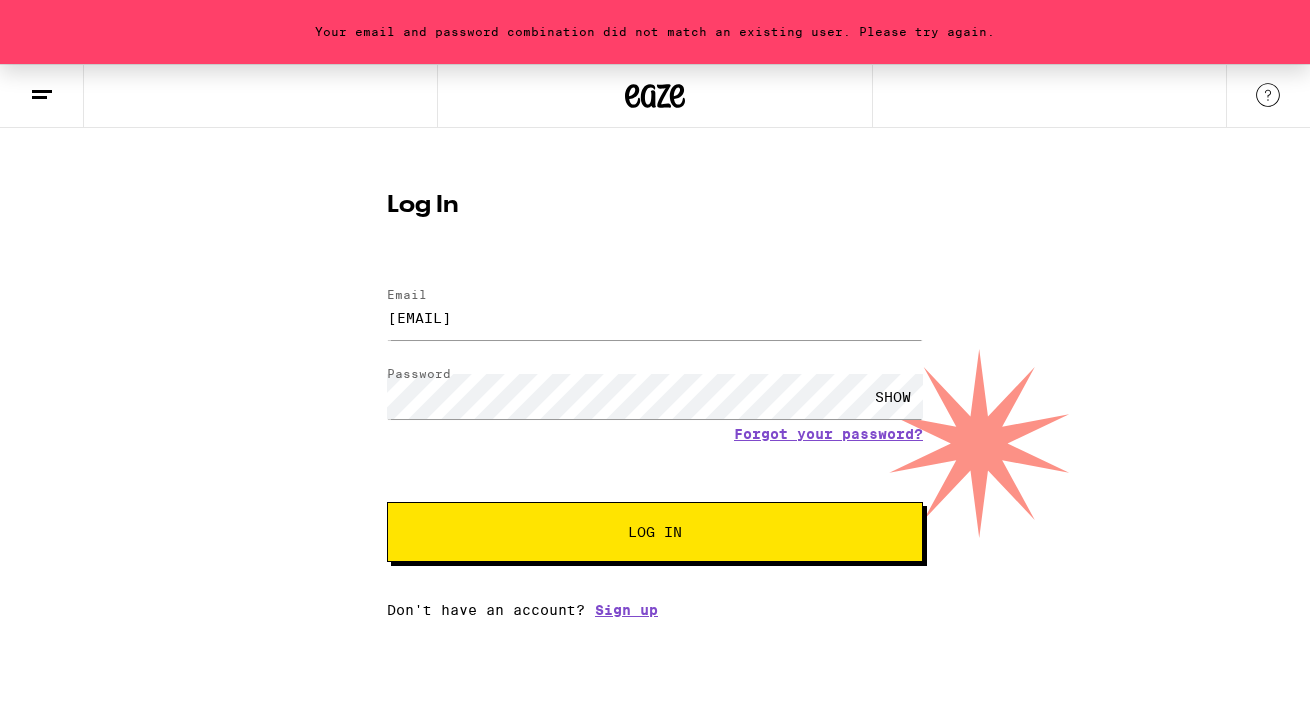 click on "SHOW" at bounding box center [893, 396] 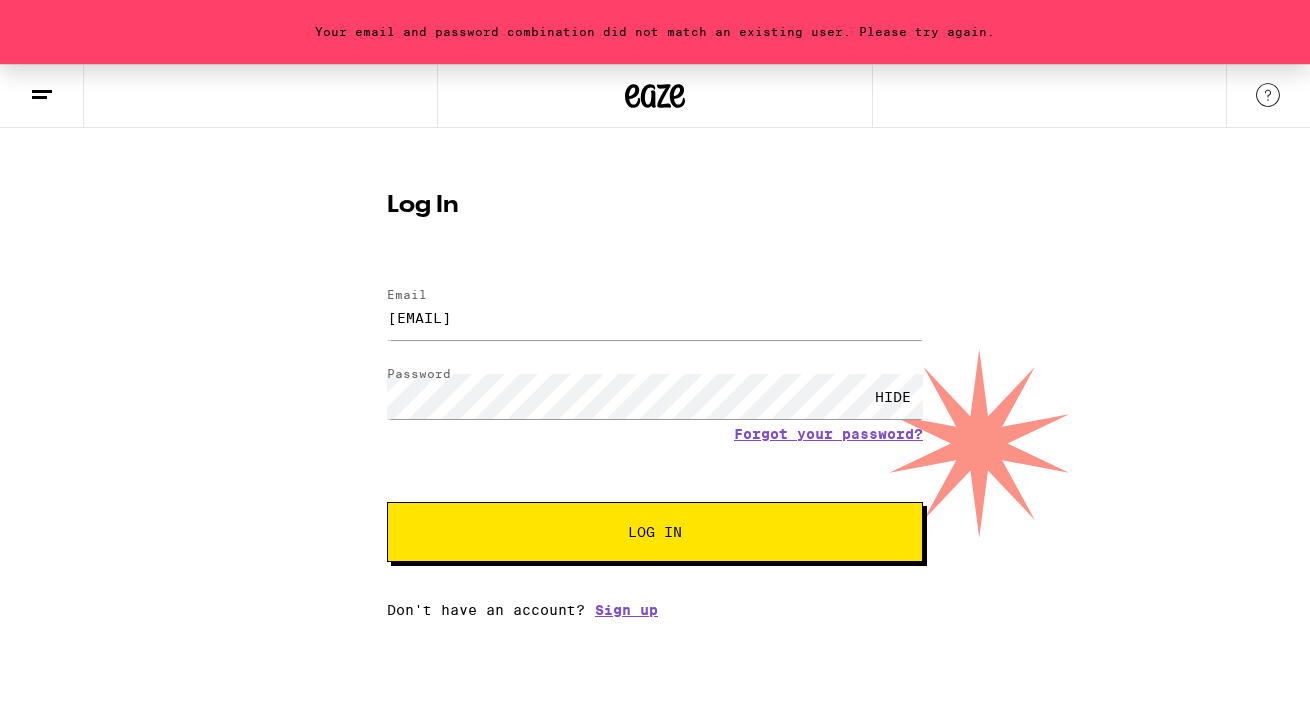 click on "Log In" at bounding box center (655, 532) 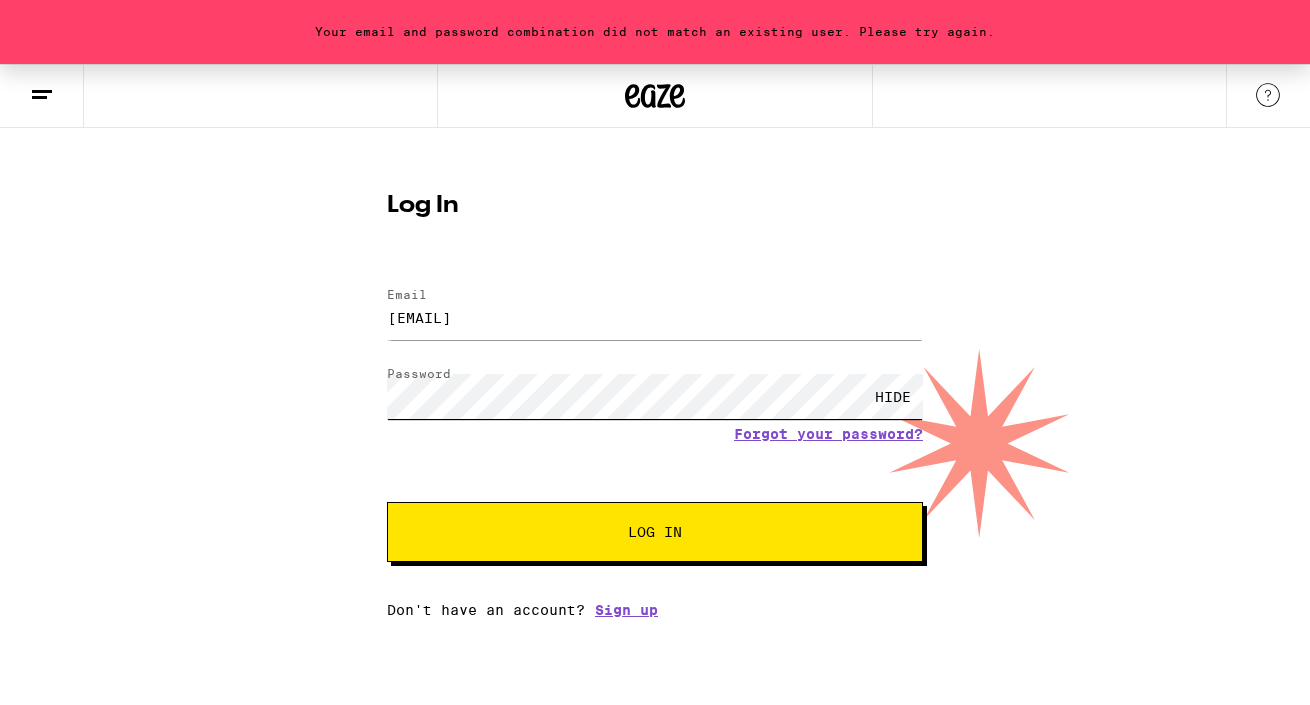 click on "Your email and password combination did not match an existing user. Please try again. Log In Email Email [EMAIL] Password Password HIDE Forgot your password? Log In Don't have an account? Sign up" at bounding box center [655, 341] 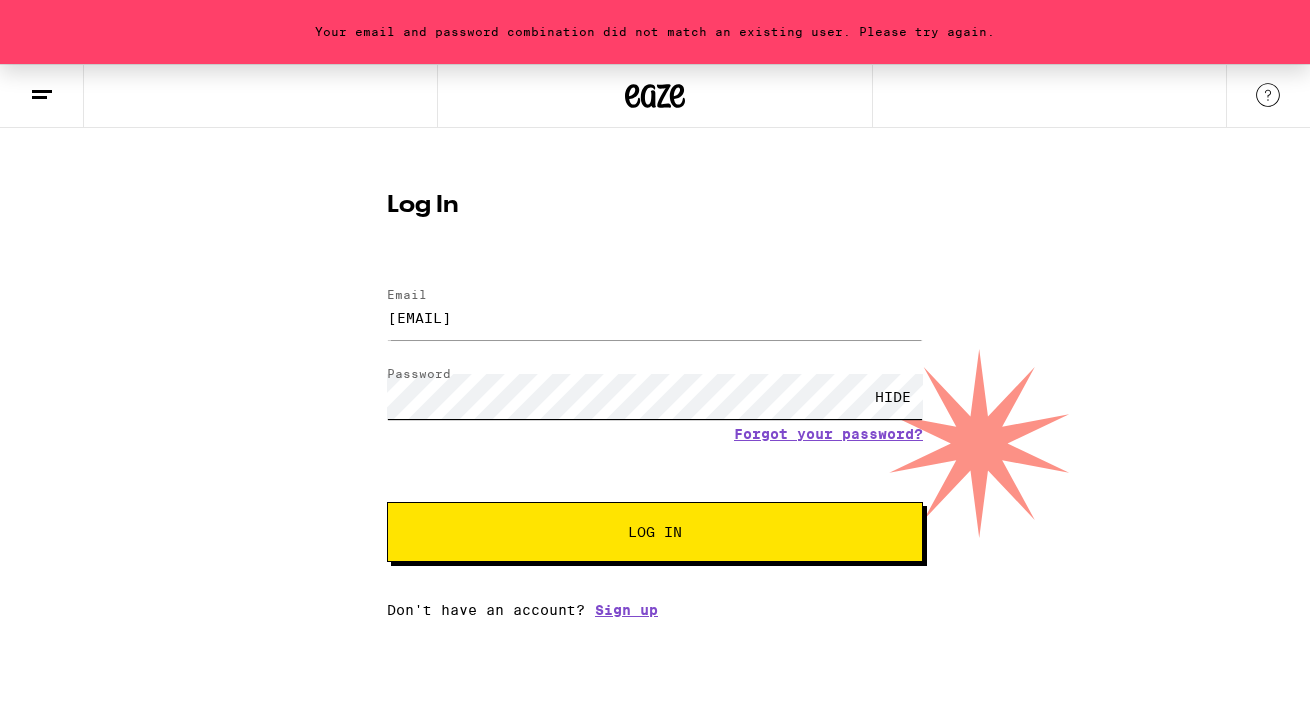 click on "Log In" at bounding box center [655, 532] 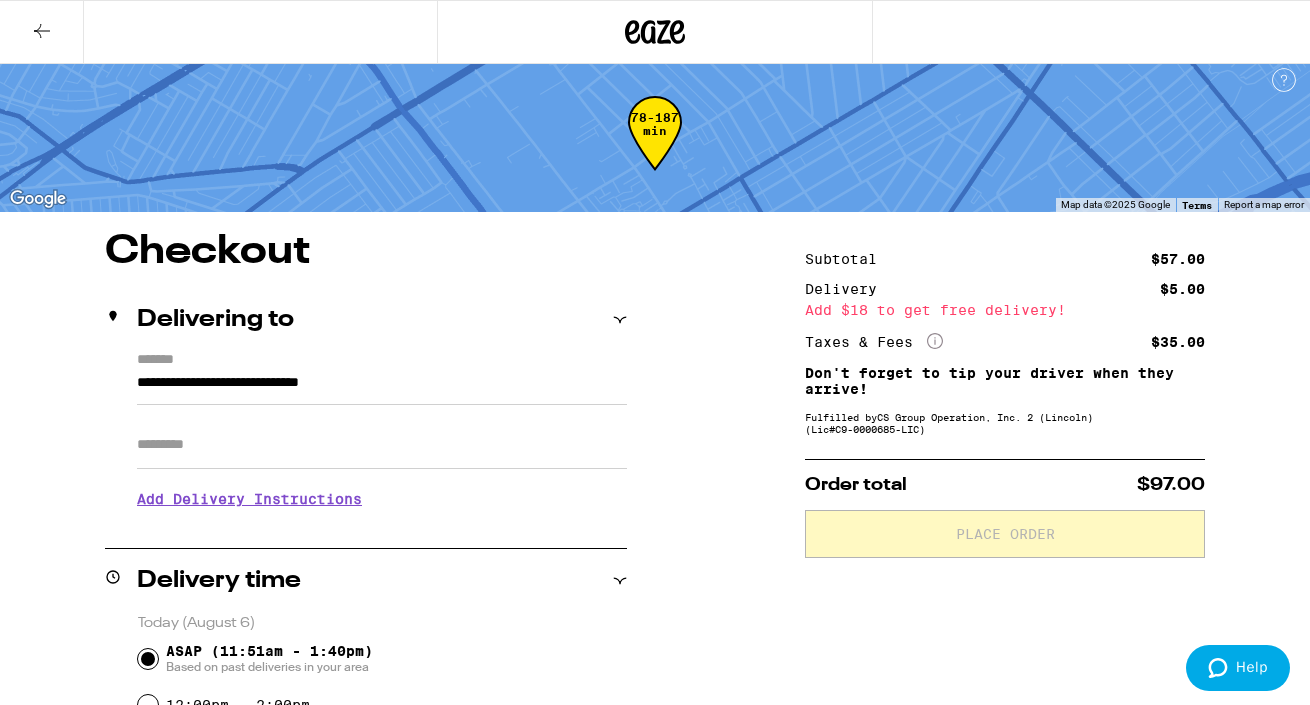 scroll, scrollTop: 11, scrollLeft: 0, axis: vertical 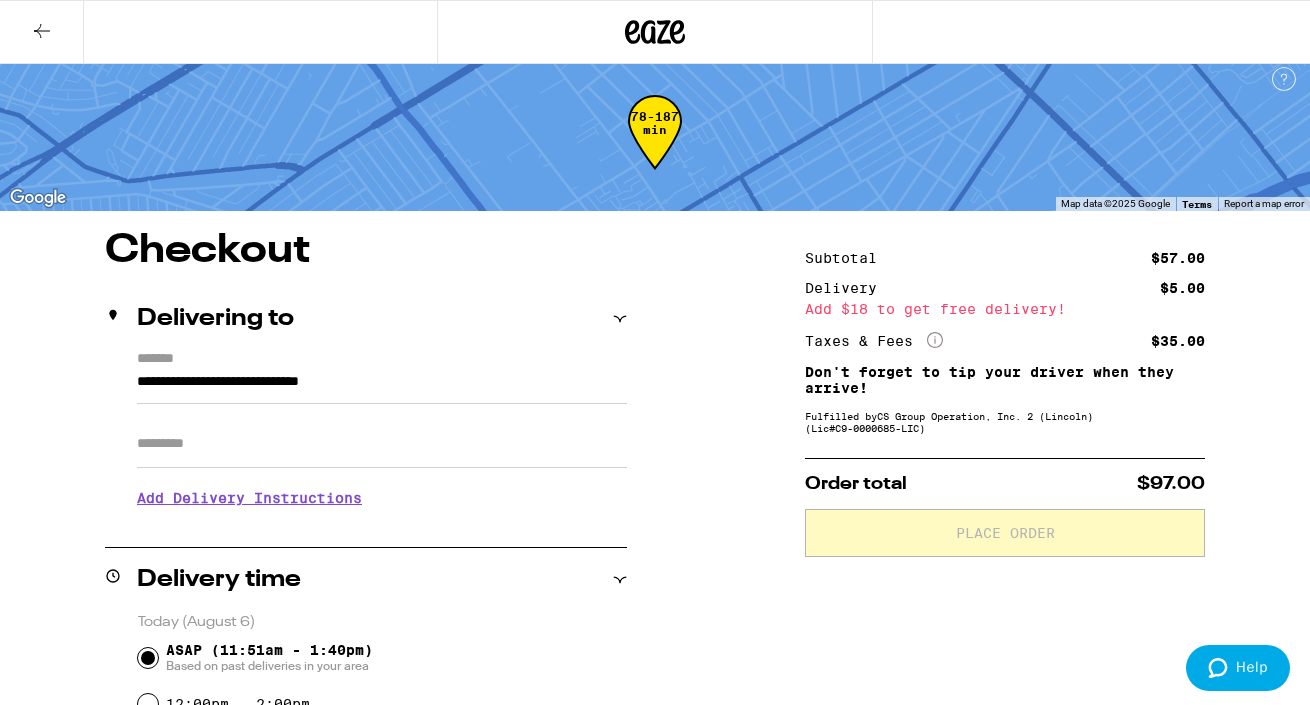 click 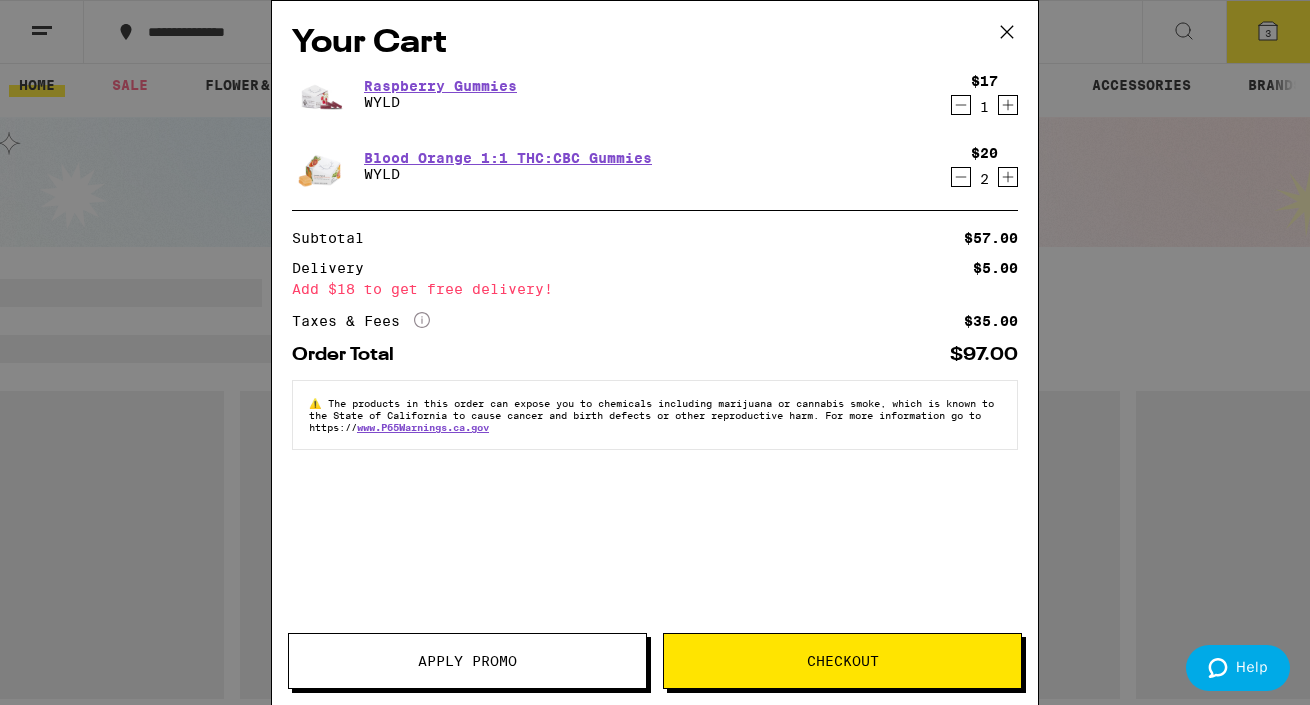 scroll, scrollTop: 0, scrollLeft: 0, axis: both 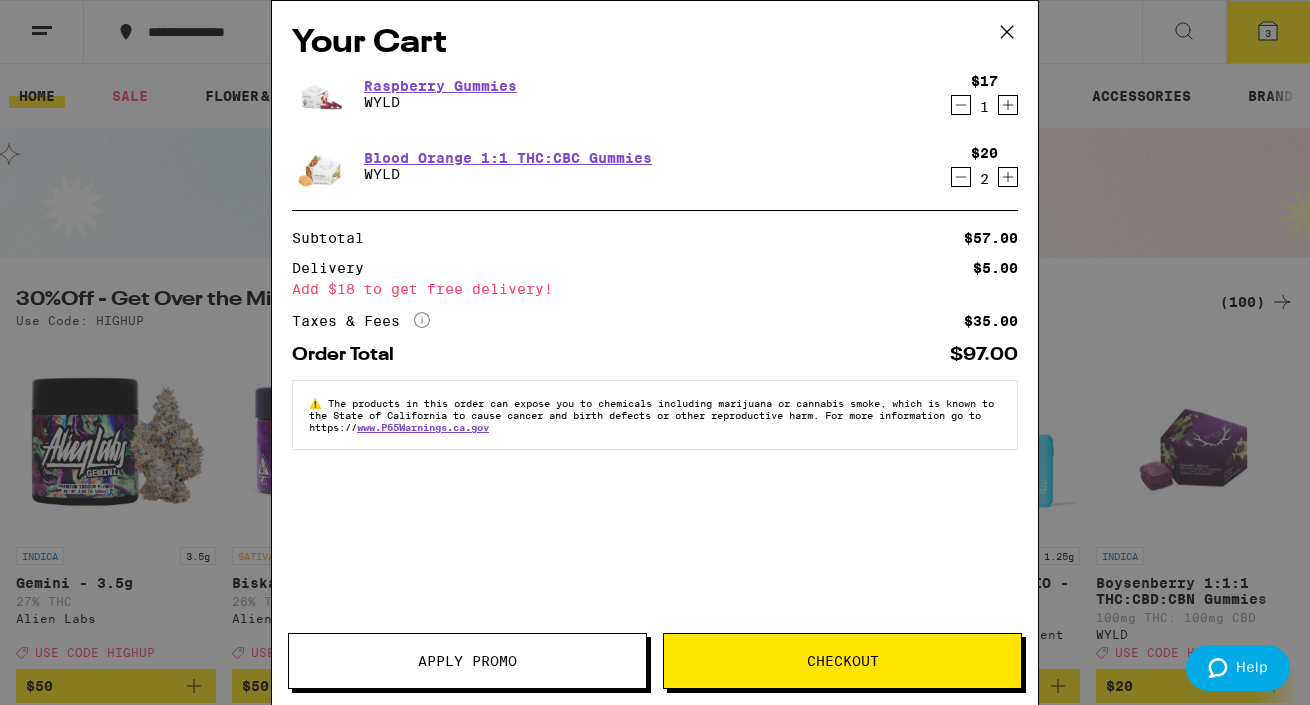 click on "Apply Promo" at bounding box center [467, 661] 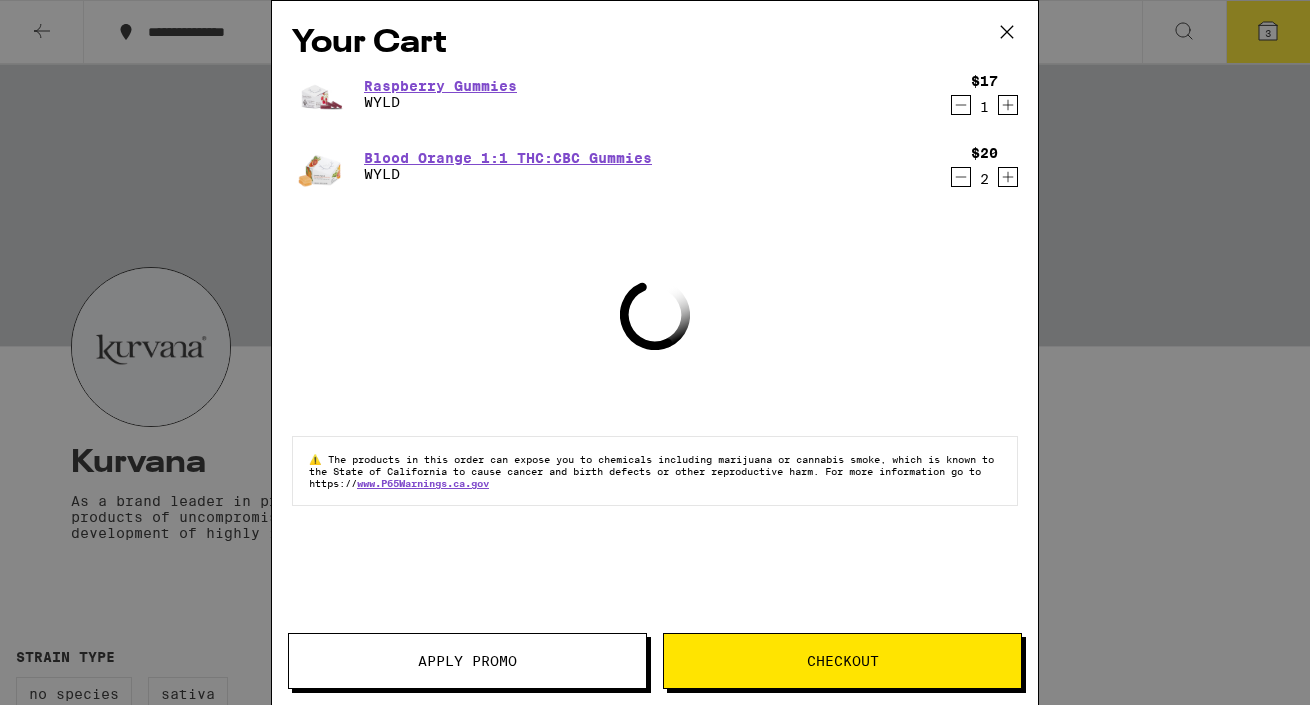 scroll, scrollTop: 0, scrollLeft: 0, axis: both 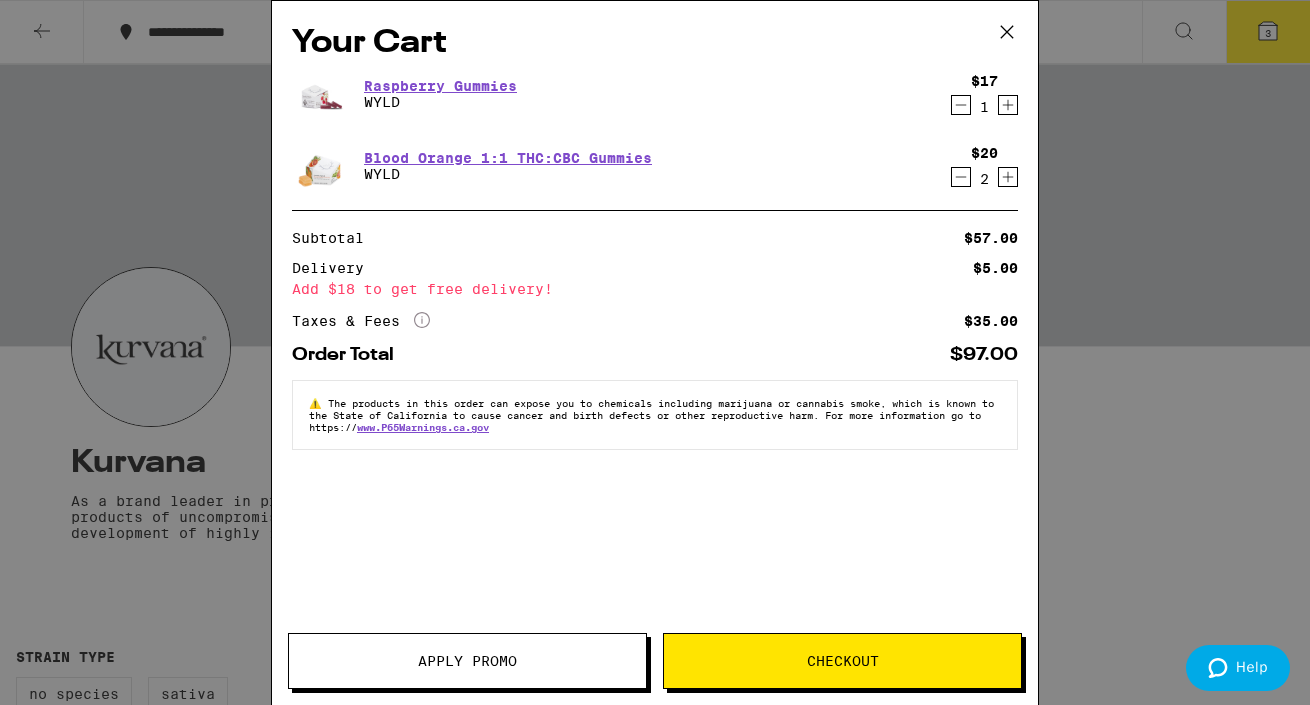 click on "Apply Promo" at bounding box center [467, 661] 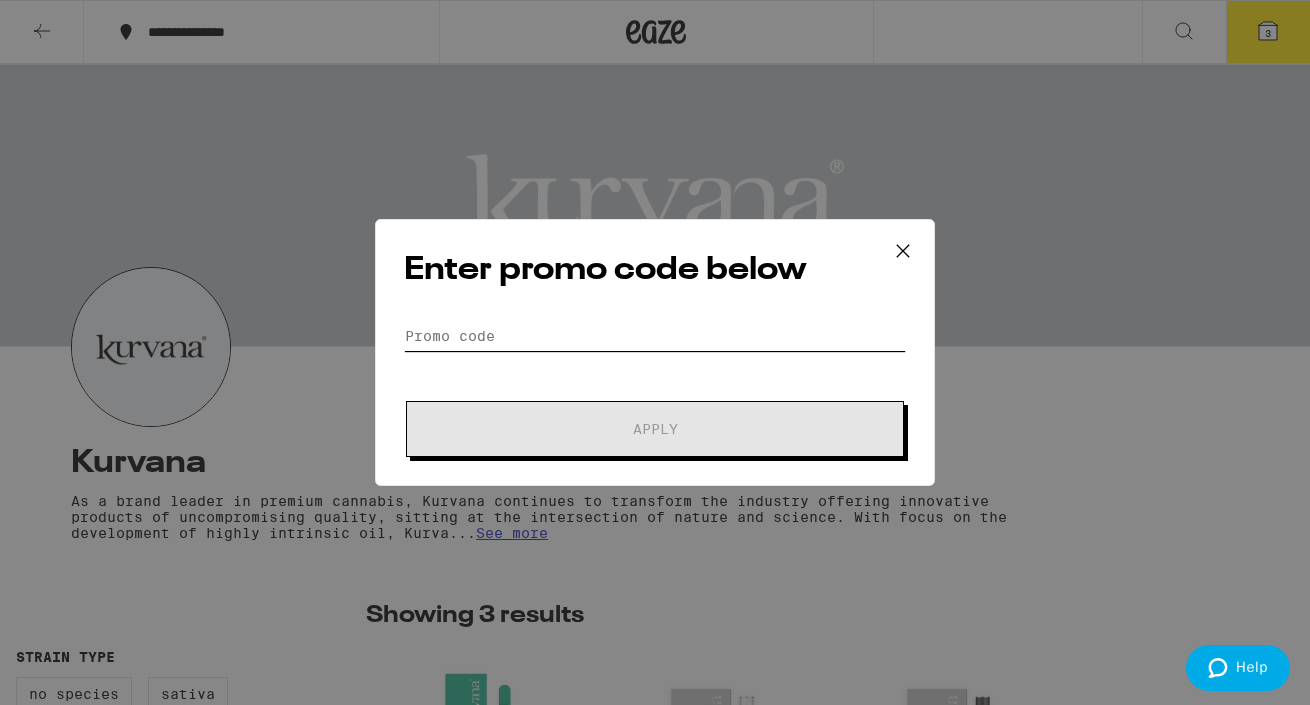 click on "Promo Code" at bounding box center (655, 336) 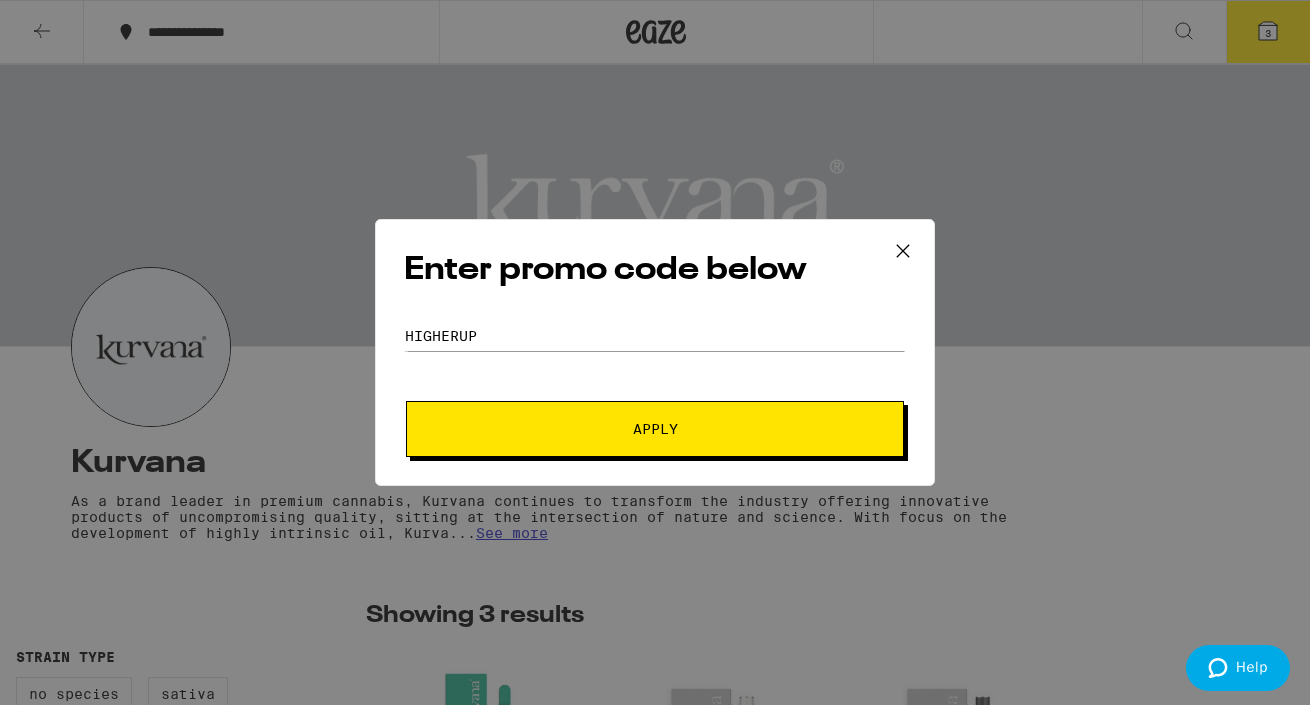 click on "Apply" at bounding box center (655, 429) 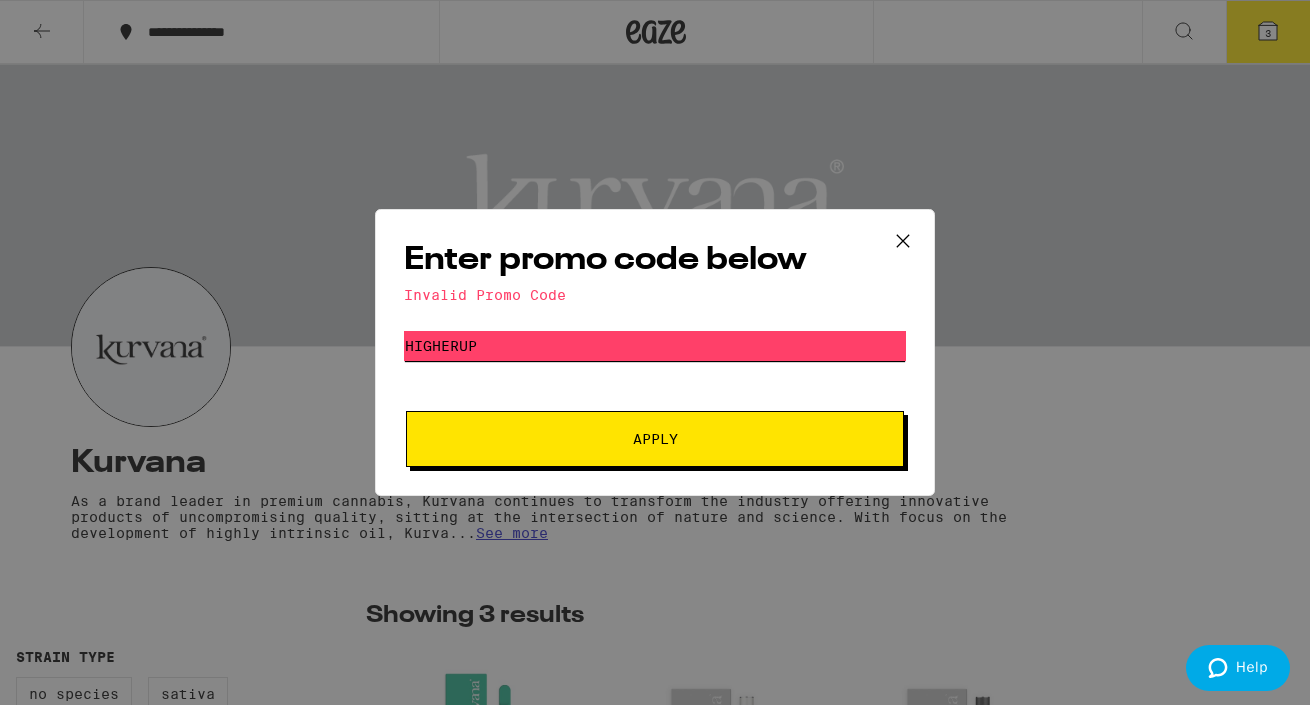click on "HIGHERUP" at bounding box center (655, 346) 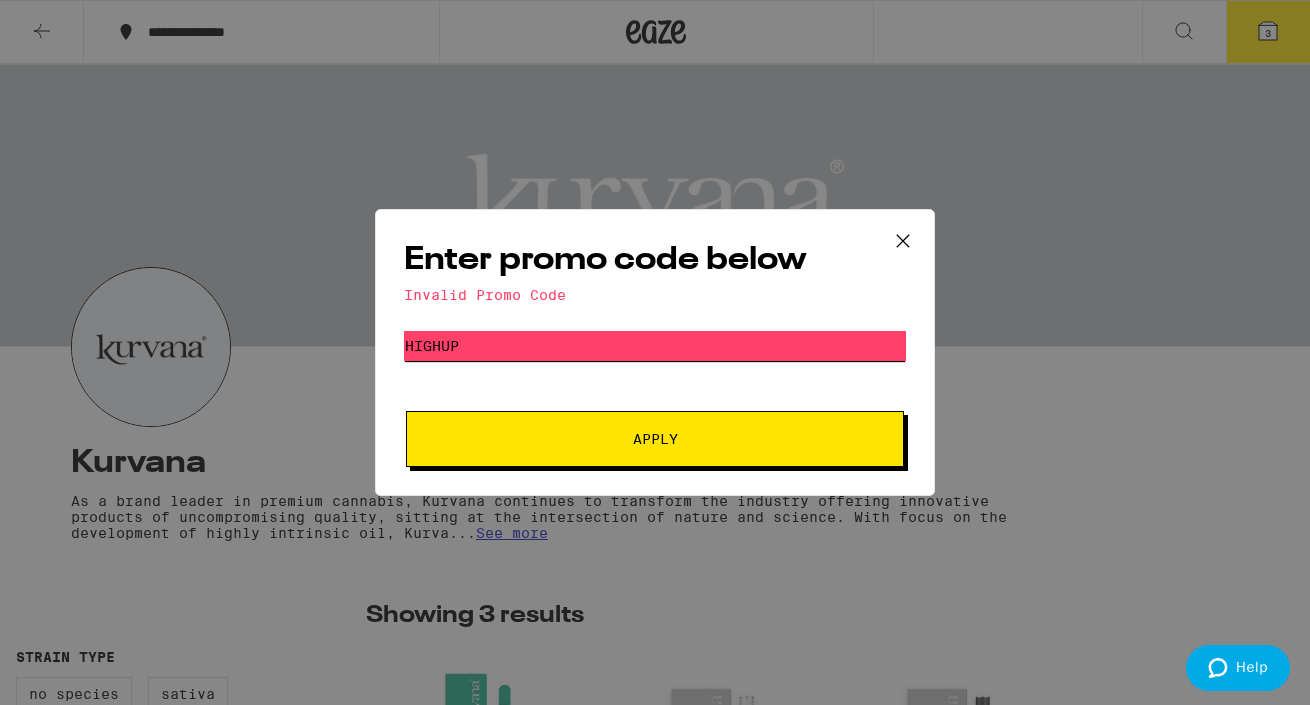 type on "HIGHUP" 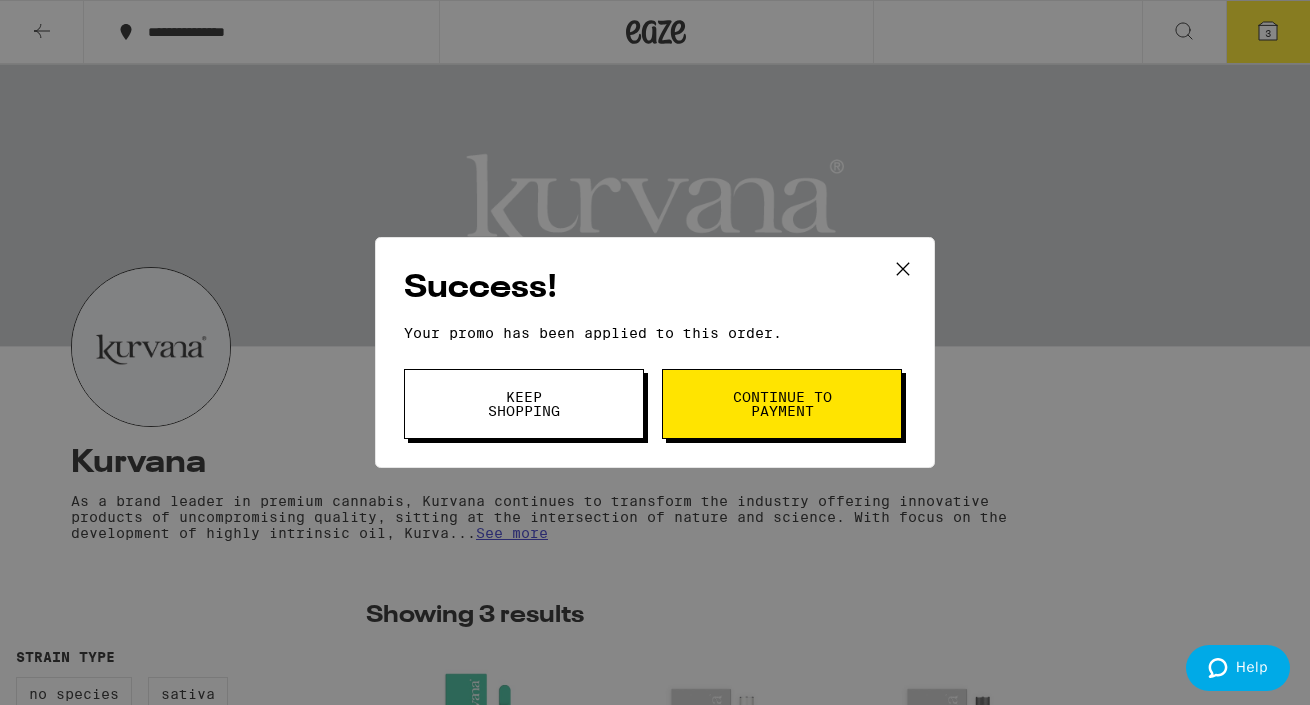 click on "Continue to payment" at bounding box center [782, 404] 